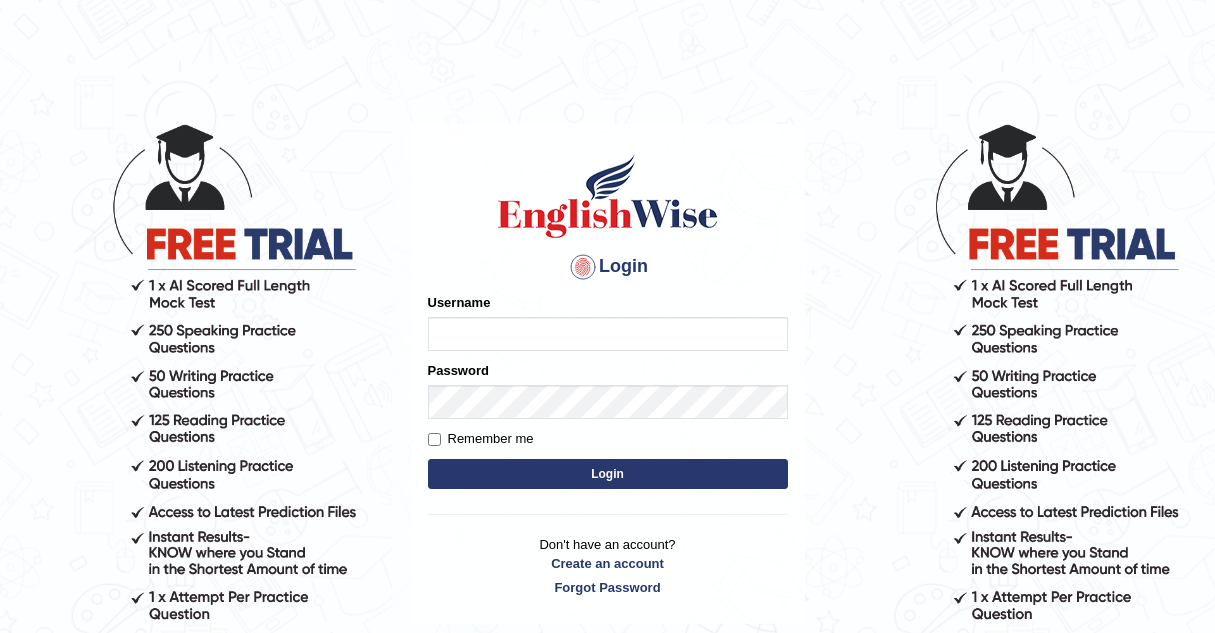 scroll, scrollTop: 0, scrollLeft: 0, axis: both 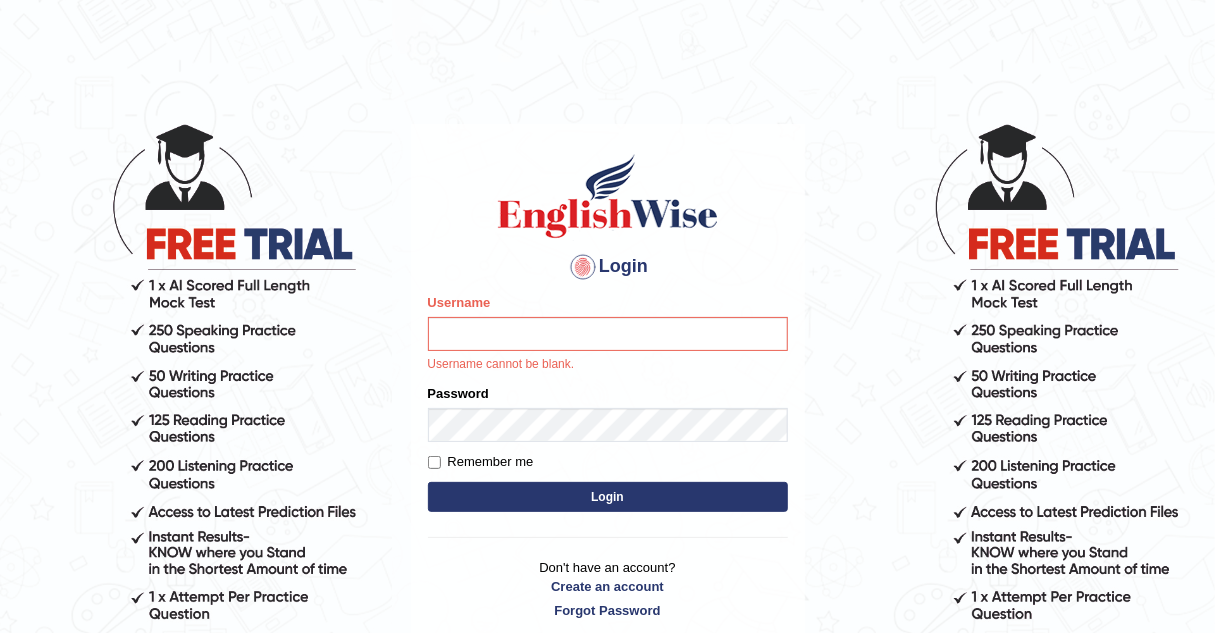 click on "Username" at bounding box center [608, 334] 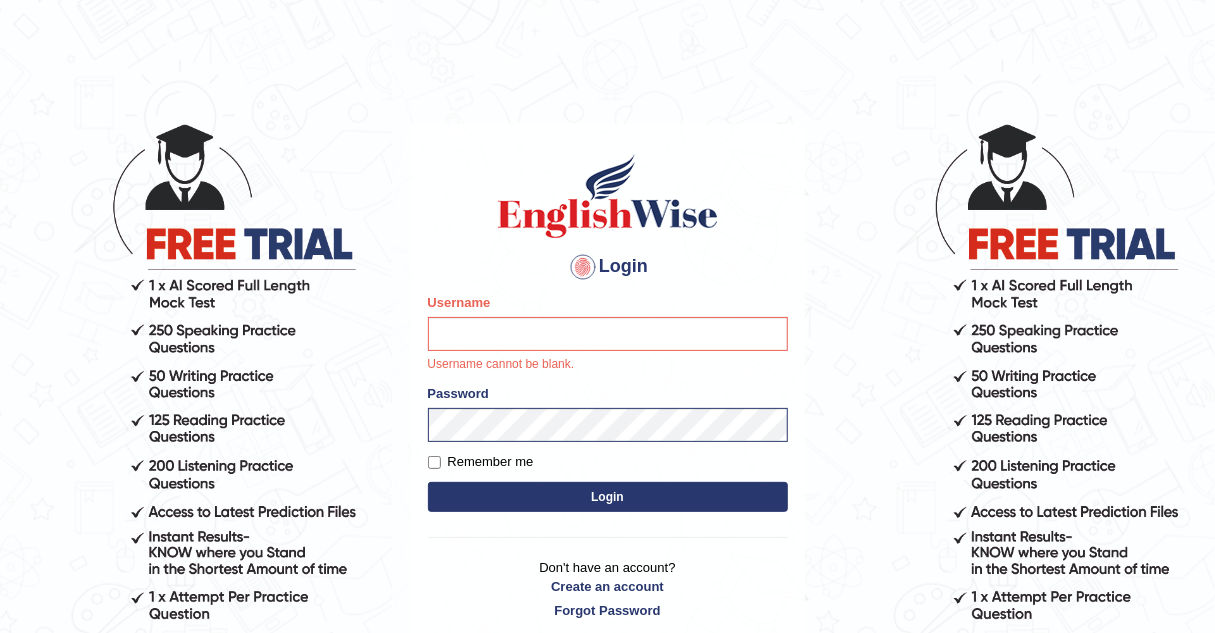 type on "Kelzang_2025" 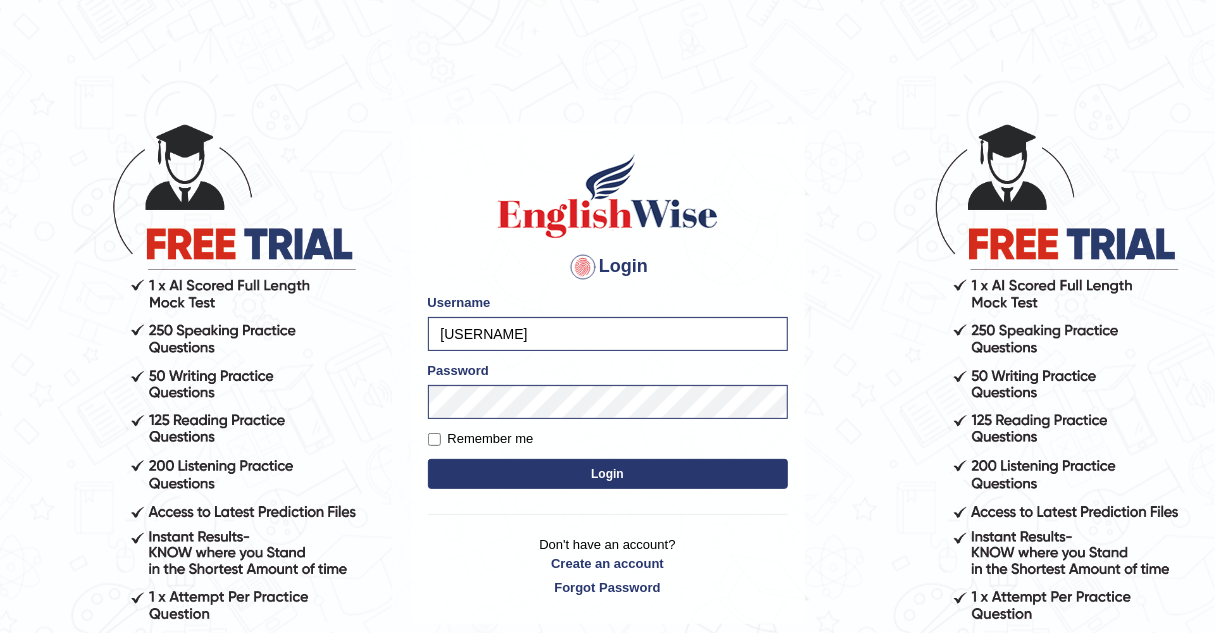 click on "Login" at bounding box center [608, 474] 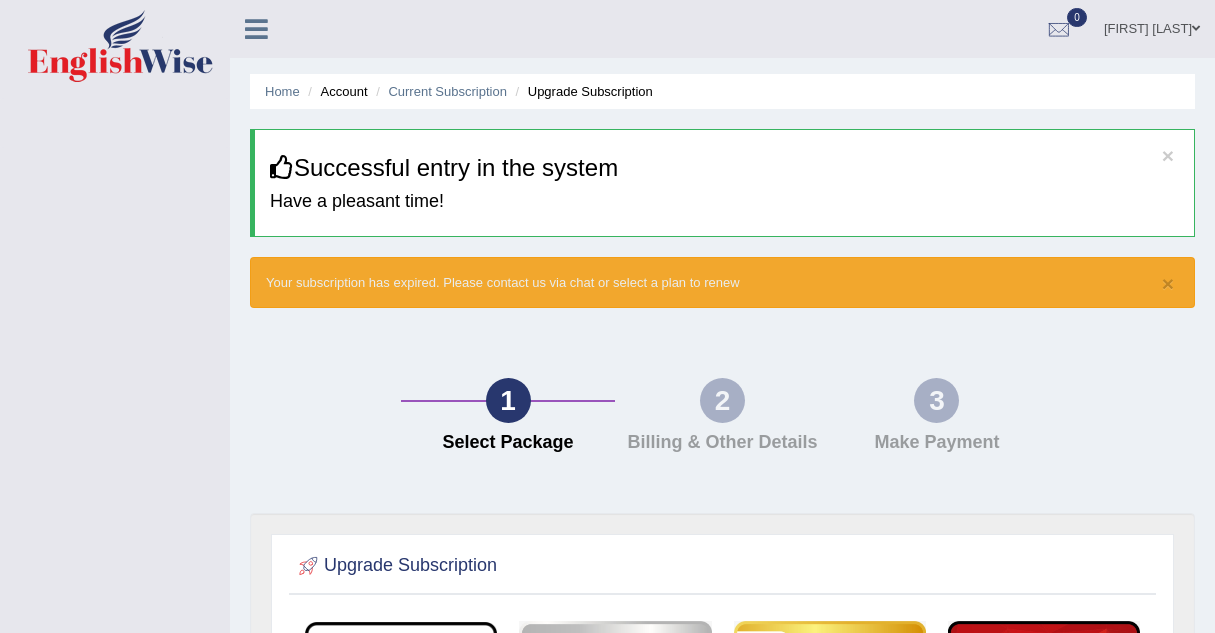 scroll, scrollTop: 0, scrollLeft: 0, axis: both 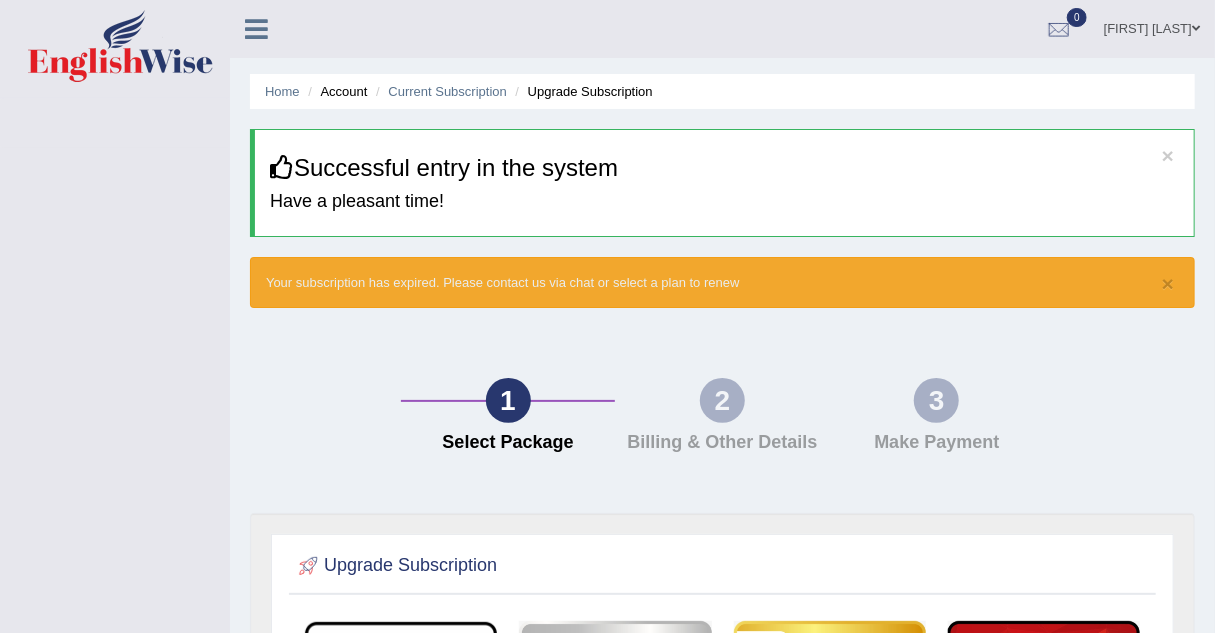 click on "Home
Account
Current Subscription
Upgrade Subscription" at bounding box center (722, 91) 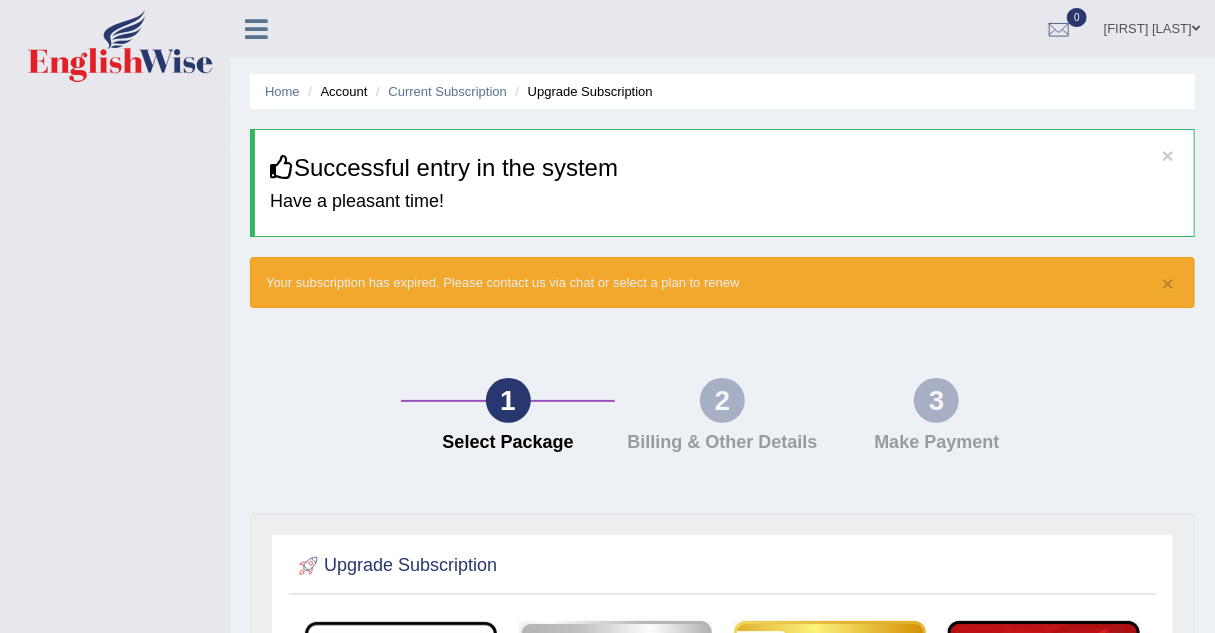 click on "[FIRST] [LAST]" at bounding box center [1152, 26] 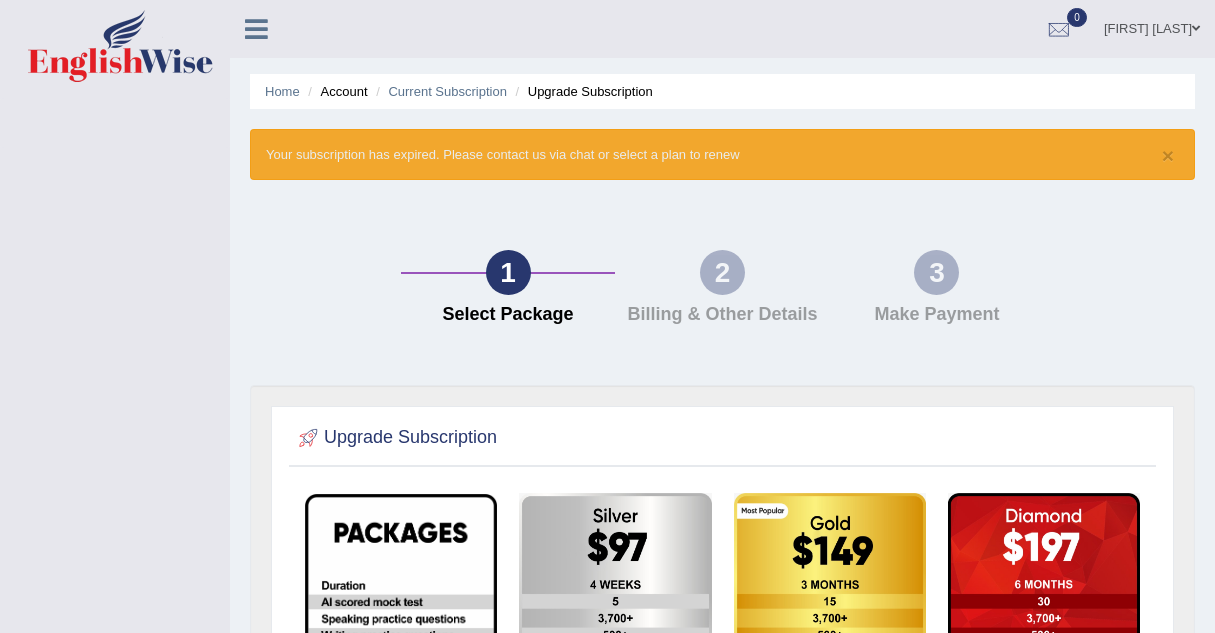 scroll, scrollTop: 0, scrollLeft: 0, axis: both 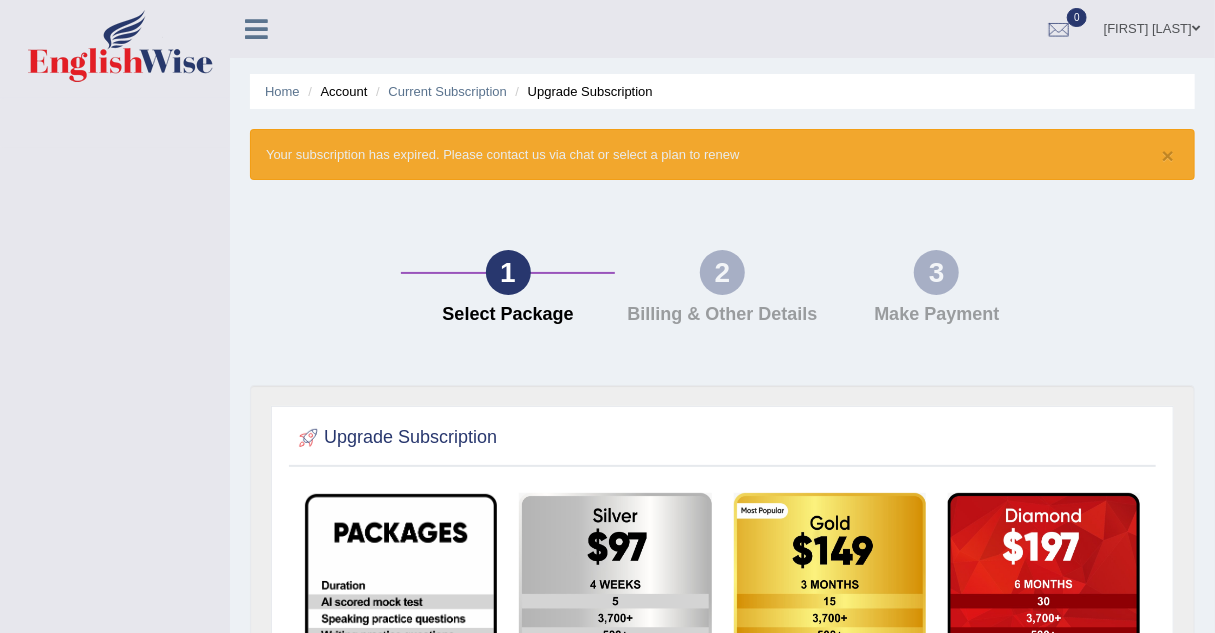 click on "[FIRST] [LAST]" at bounding box center [1152, 26] 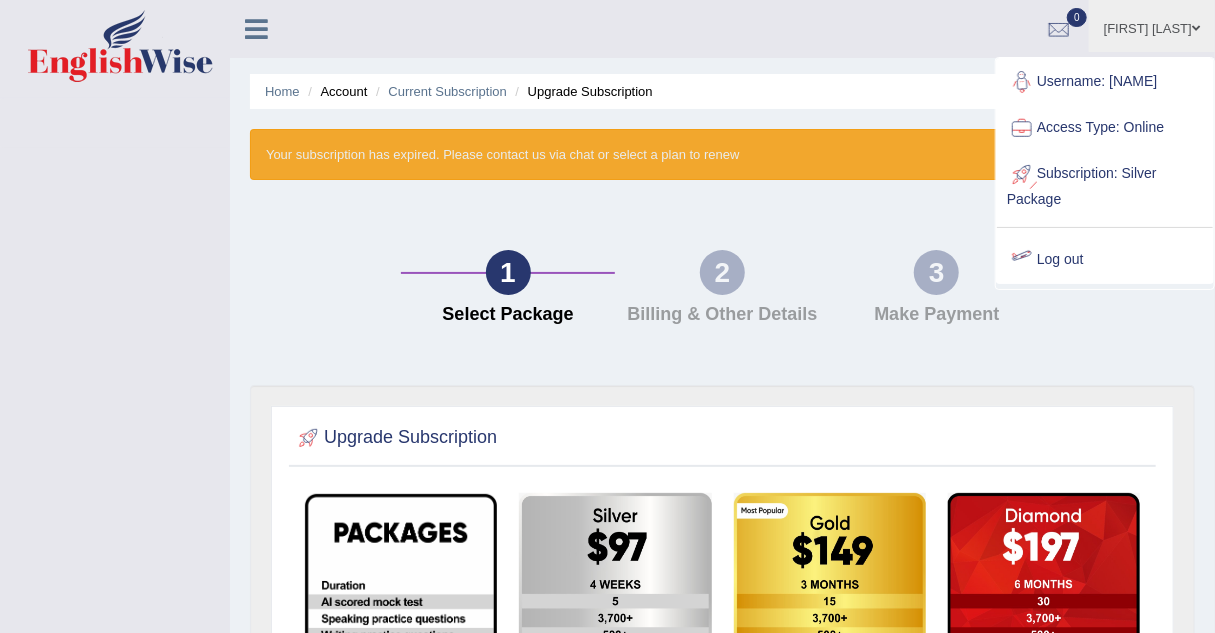 click on "Log out" at bounding box center (1105, 260) 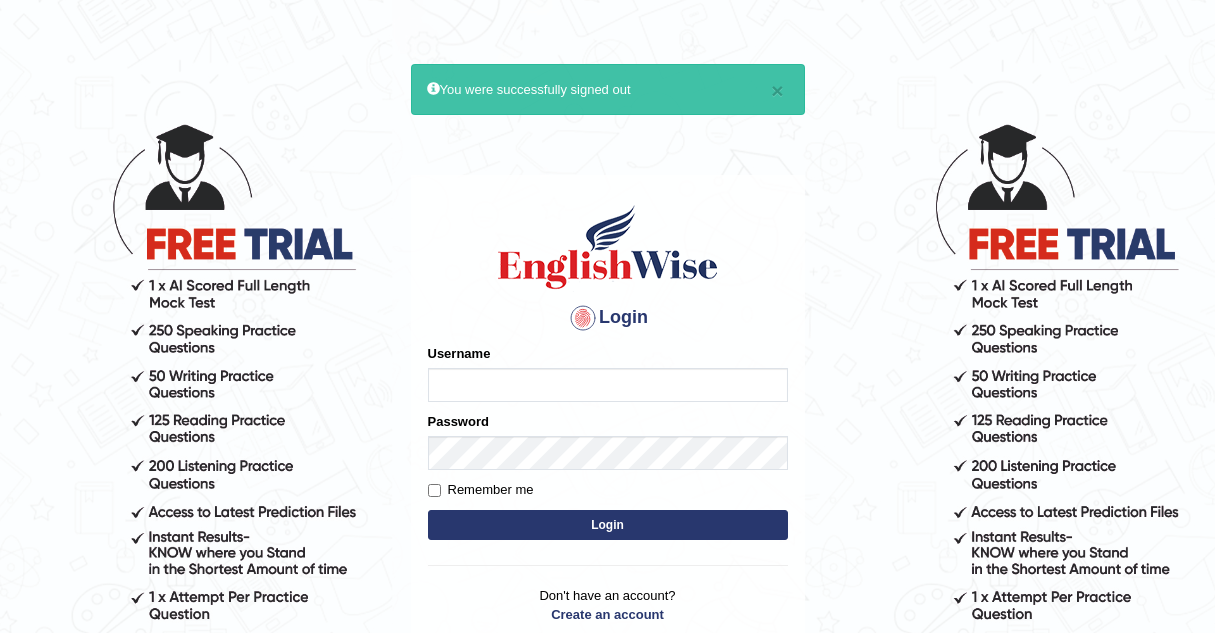 scroll, scrollTop: 0, scrollLeft: 0, axis: both 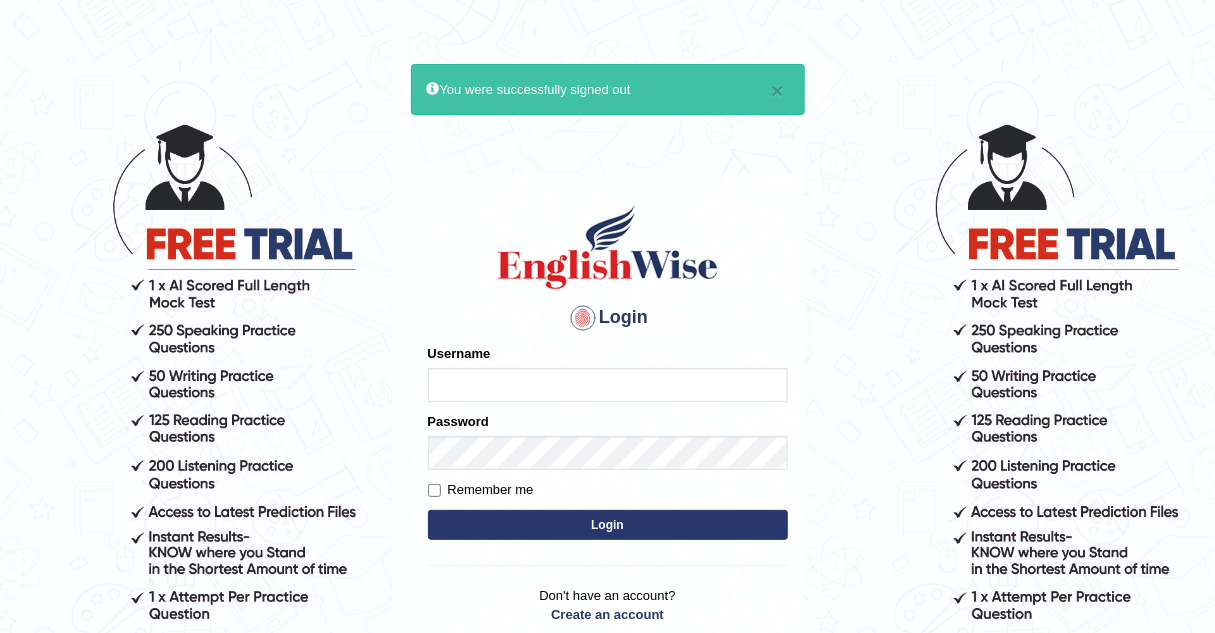 type on "[USERNAME]" 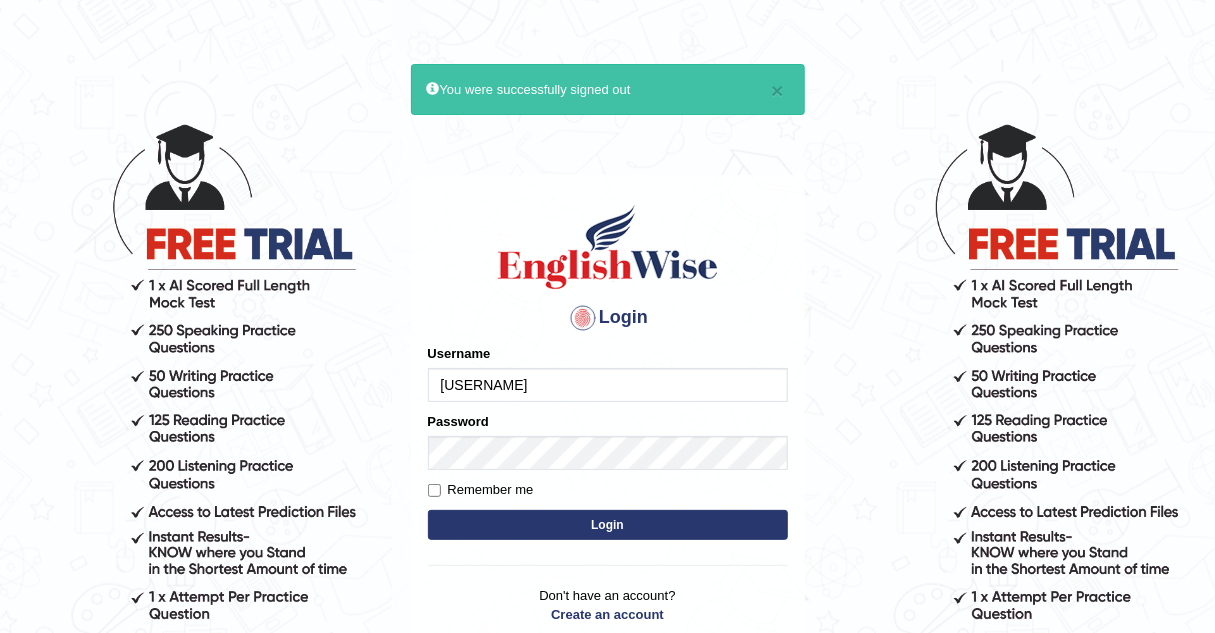 click on "Login" at bounding box center [608, 525] 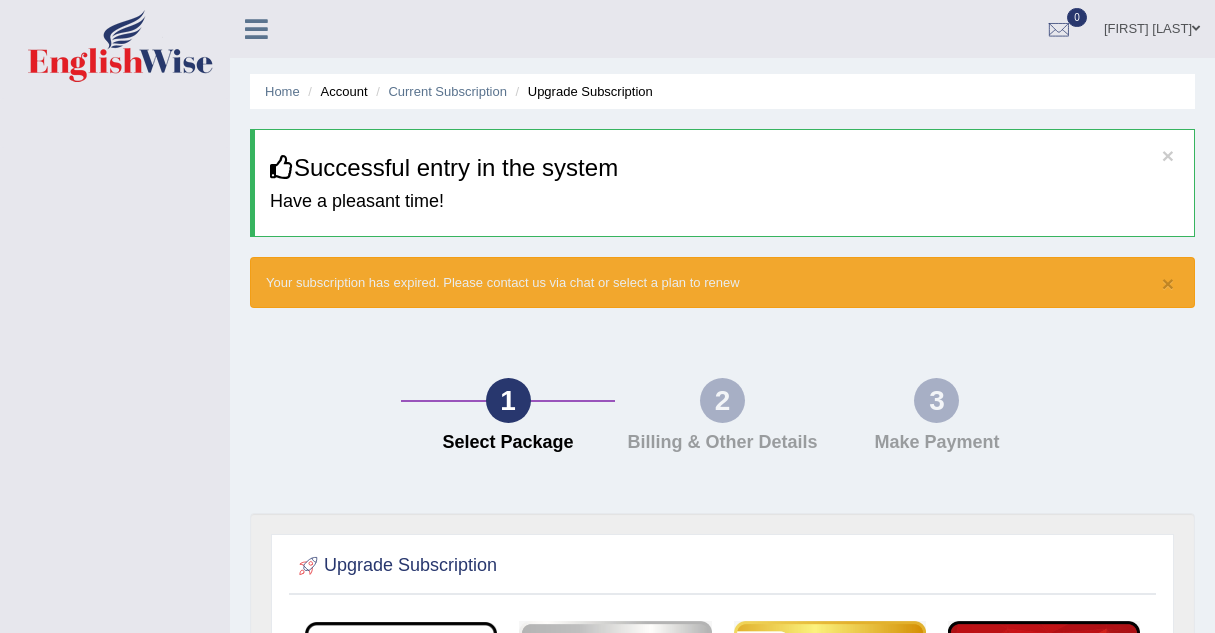 scroll, scrollTop: 0, scrollLeft: 0, axis: both 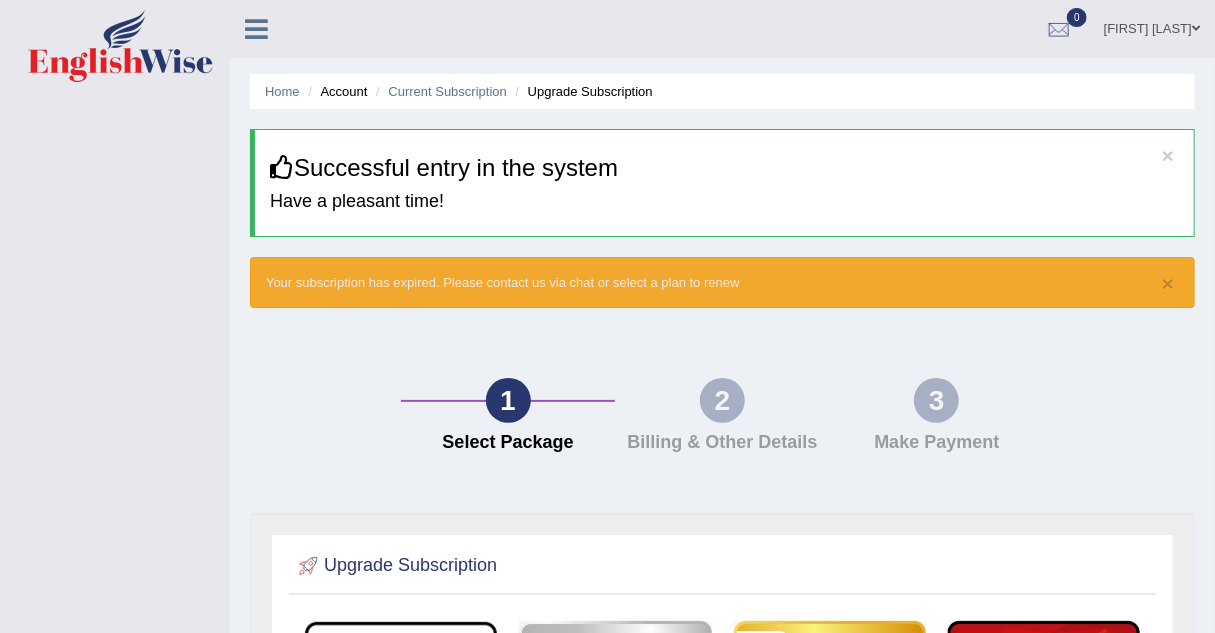 click on "Kelzang Thinley" at bounding box center (1152, 26) 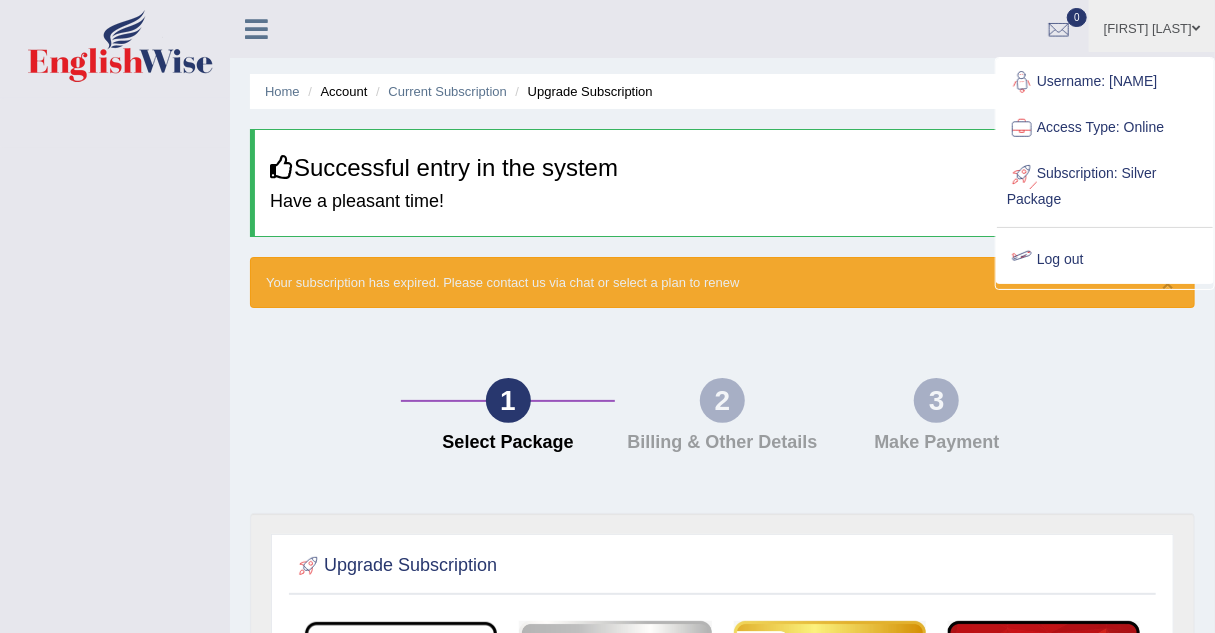 click on "Log out" at bounding box center (1105, 260) 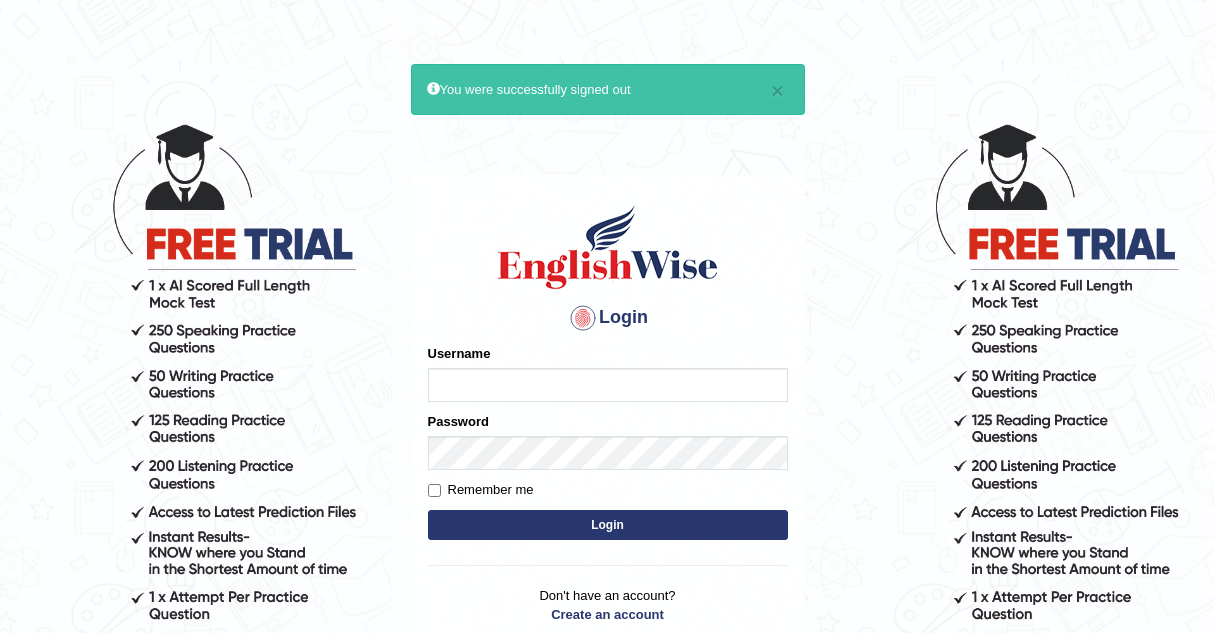 scroll, scrollTop: 0, scrollLeft: 0, axis: both 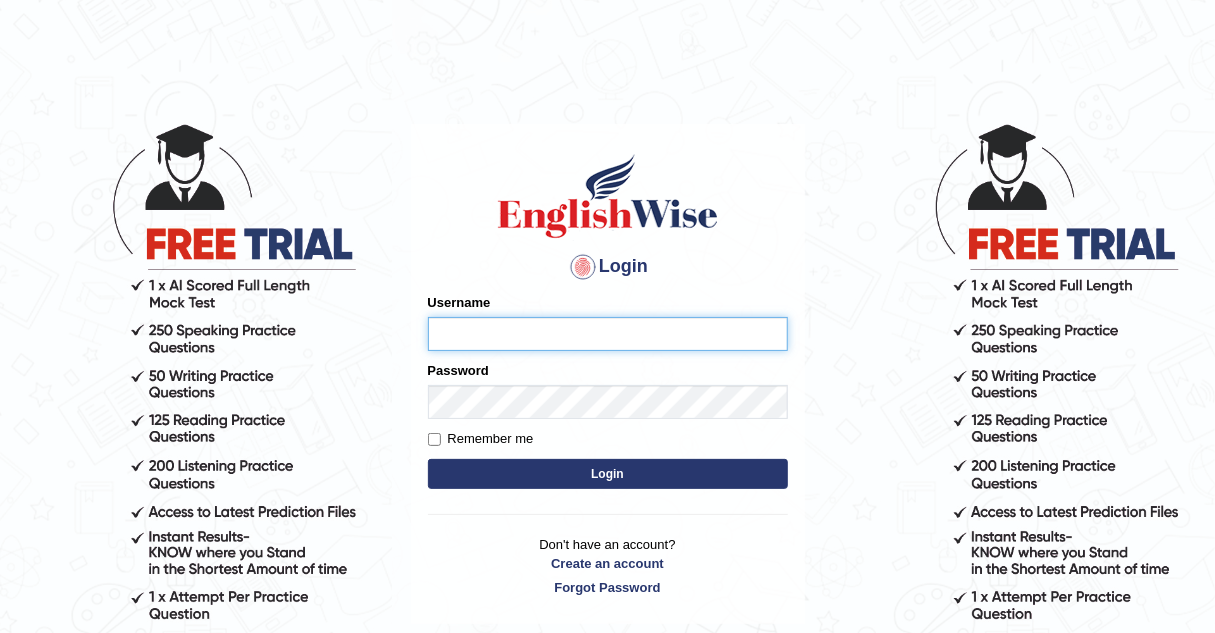 type on "[USERNAME]" 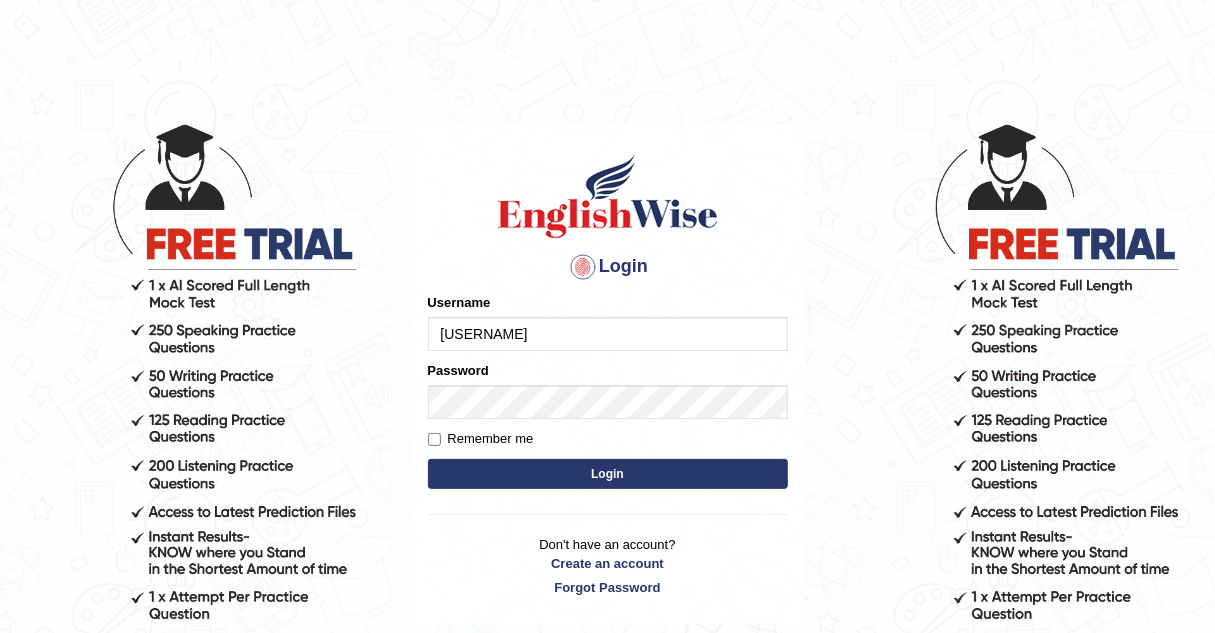 click on "Login" at bounding box center (608, 474) 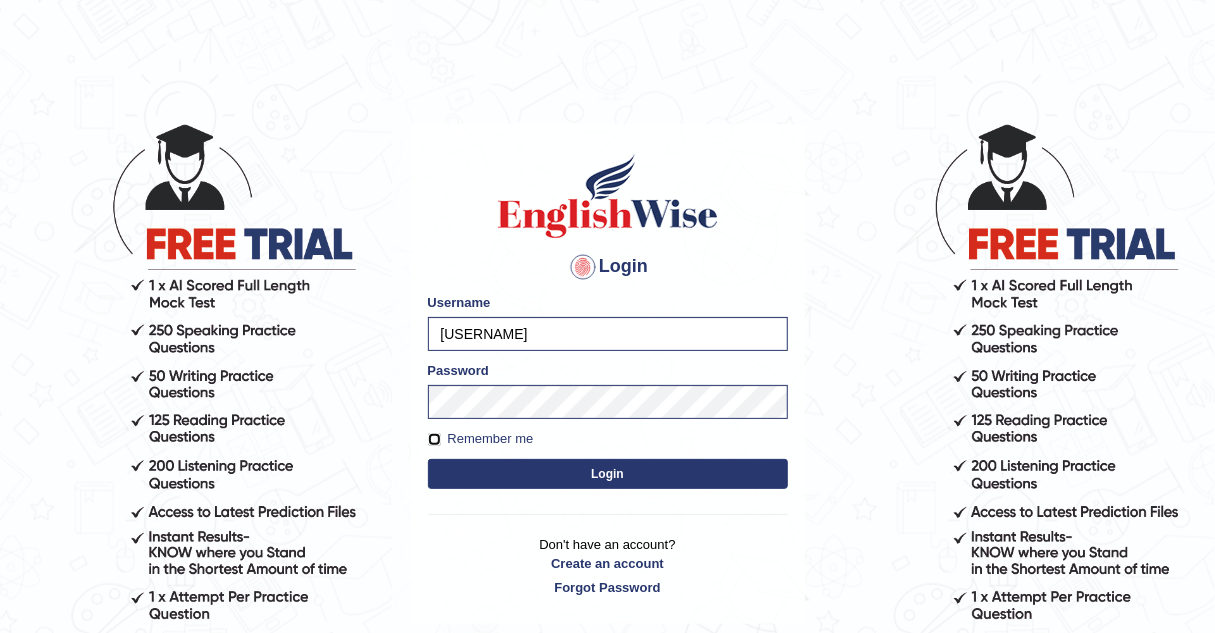 click on "Remember me" at bounding box center [434, 439] 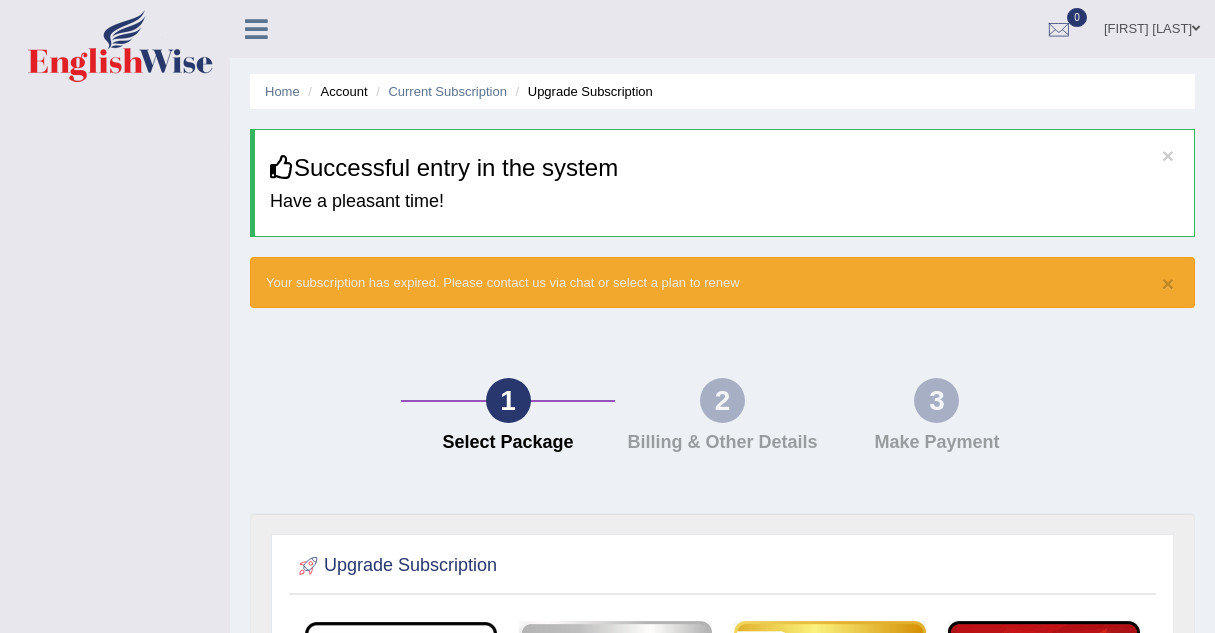scroll, scrollTop: 0, scrollLeft: 0, axis: both 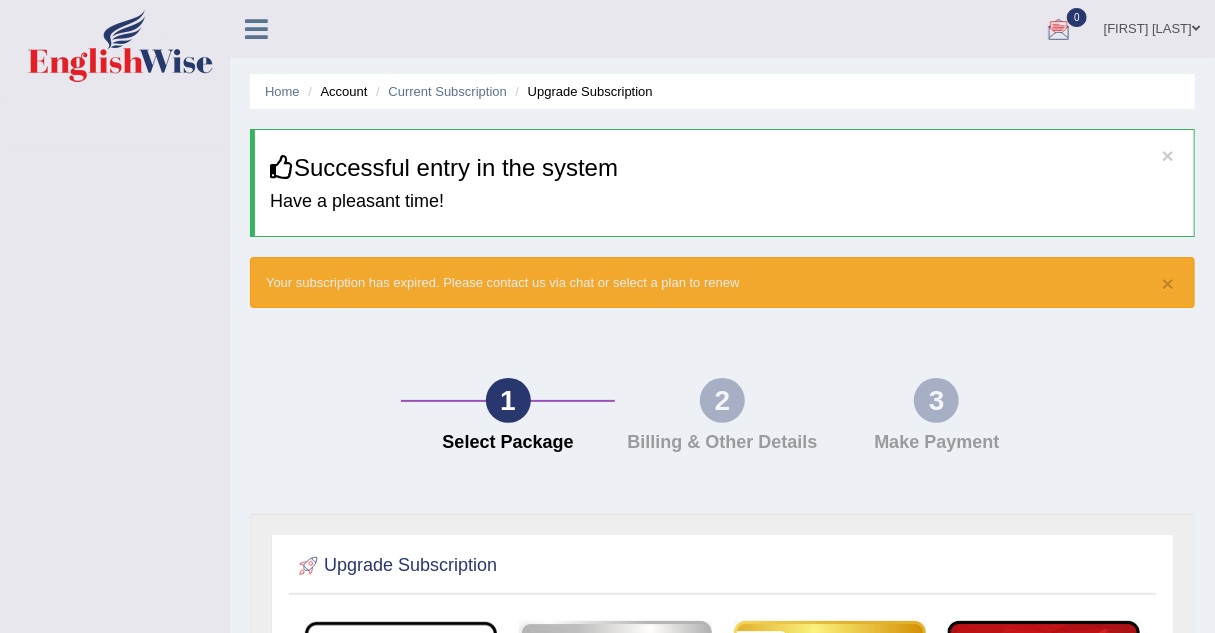 click on "Kelzang Thinley" at bounding box center (1152, 26) 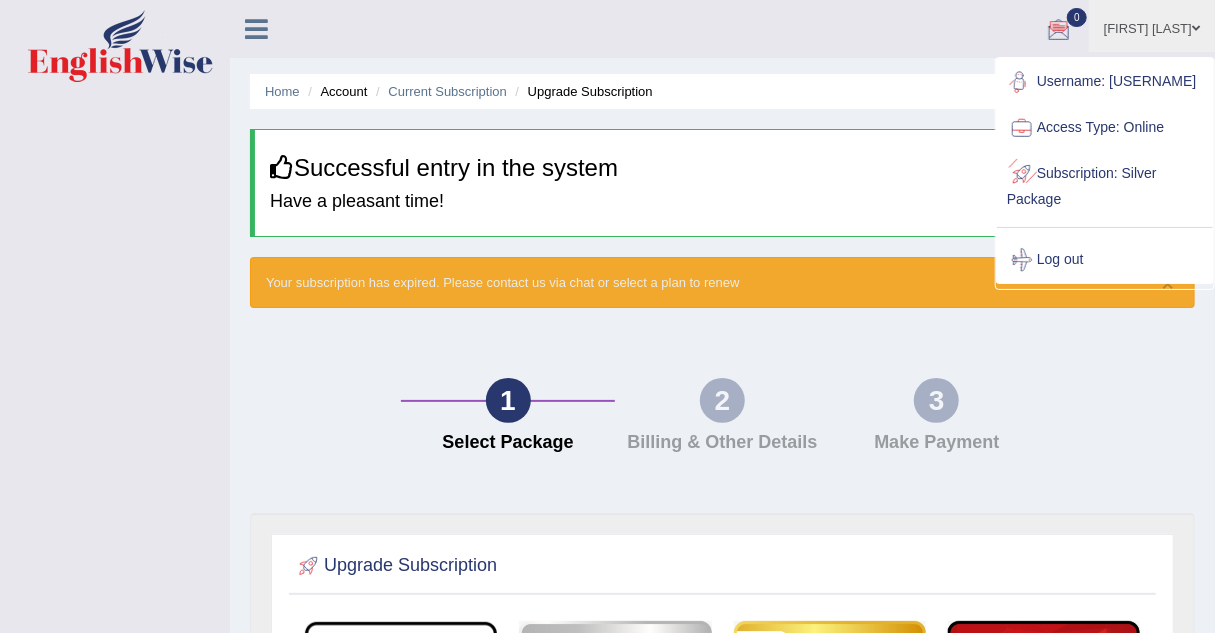 click on "Log out" at bounding box center (1105, 260) 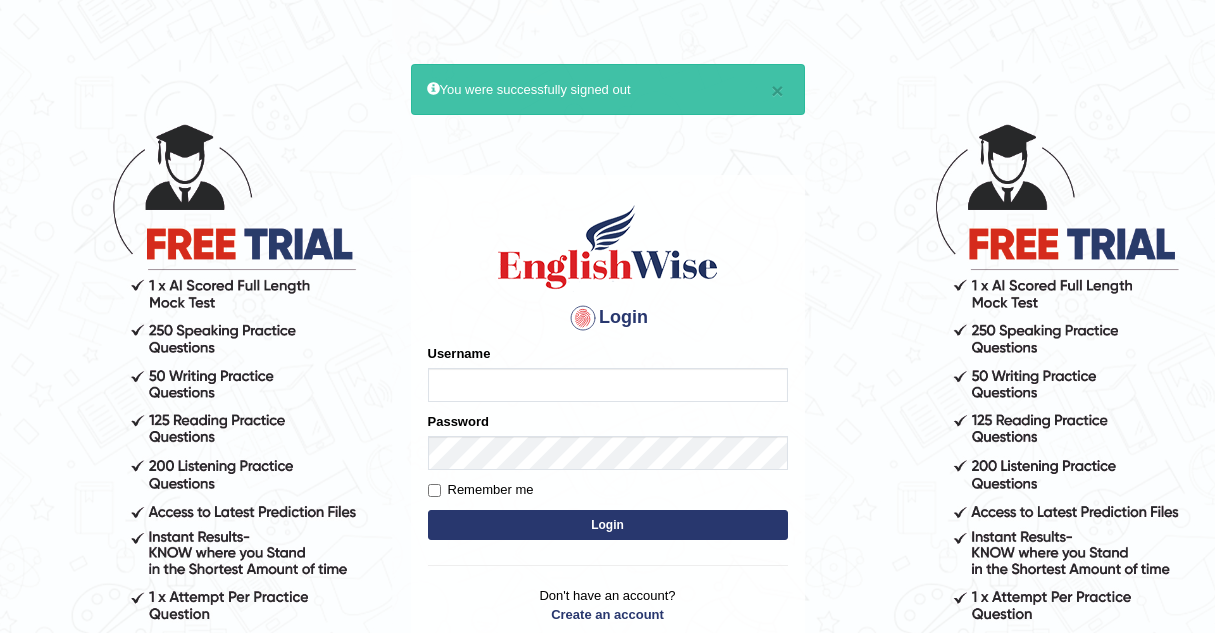 scroll, scrollTop: 0, scrollLeft: 0, axis: both 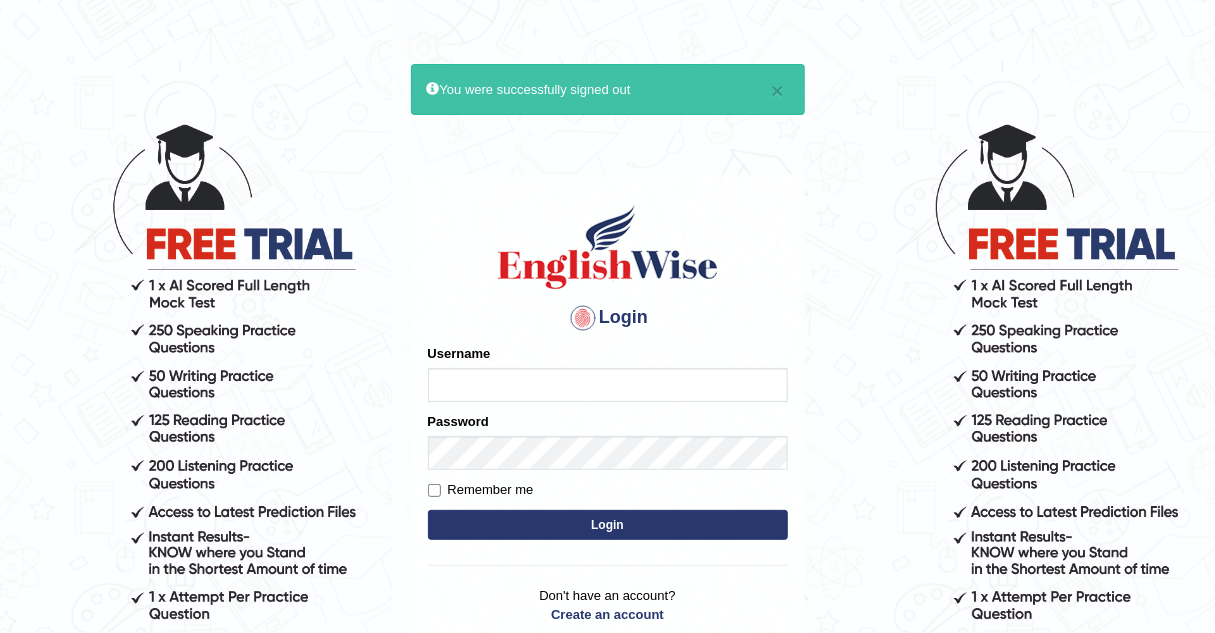 type on "[USERNAME]" 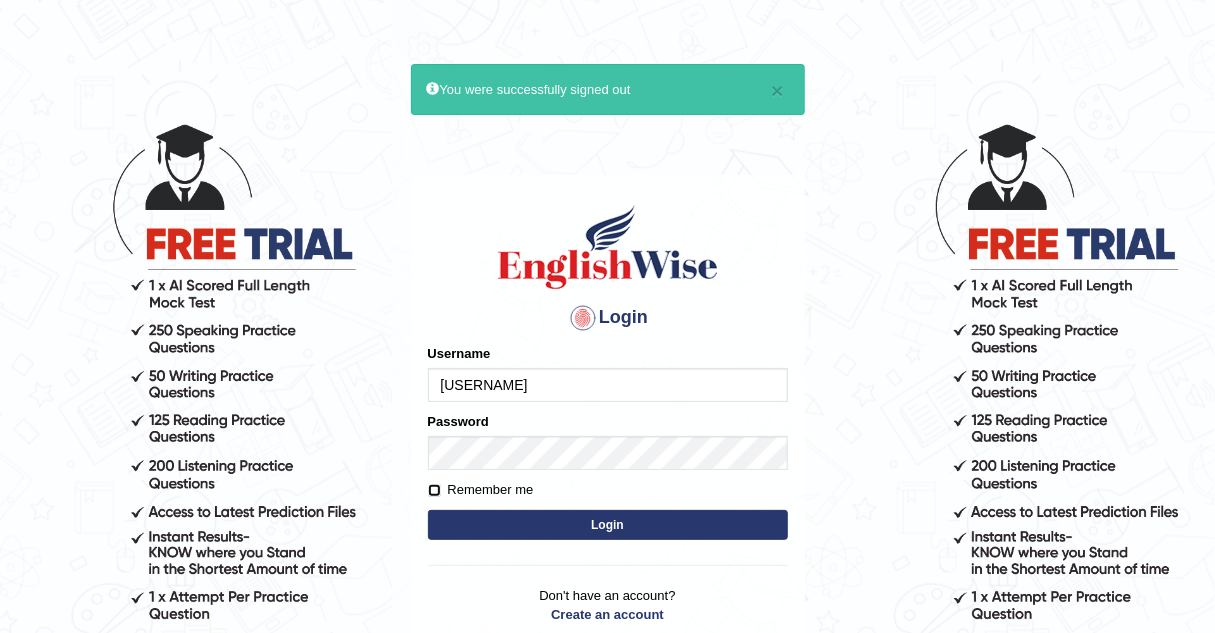 click on "Remember me" at bounding box center (434, 490) 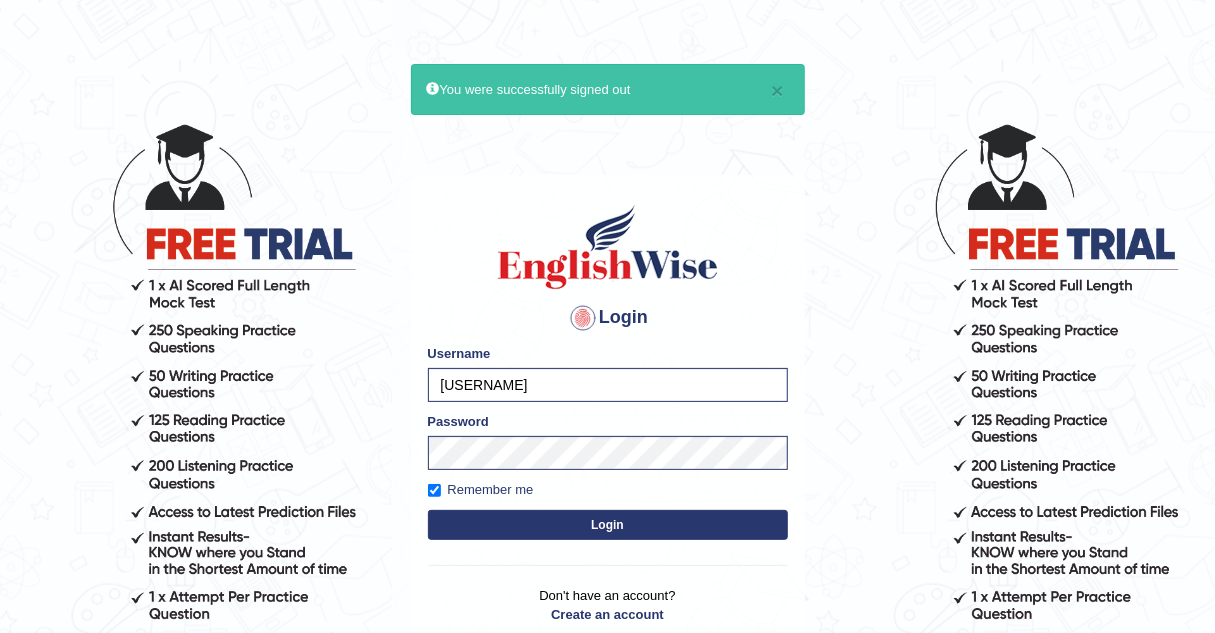click on "Login" at bounding box center [608, 525] 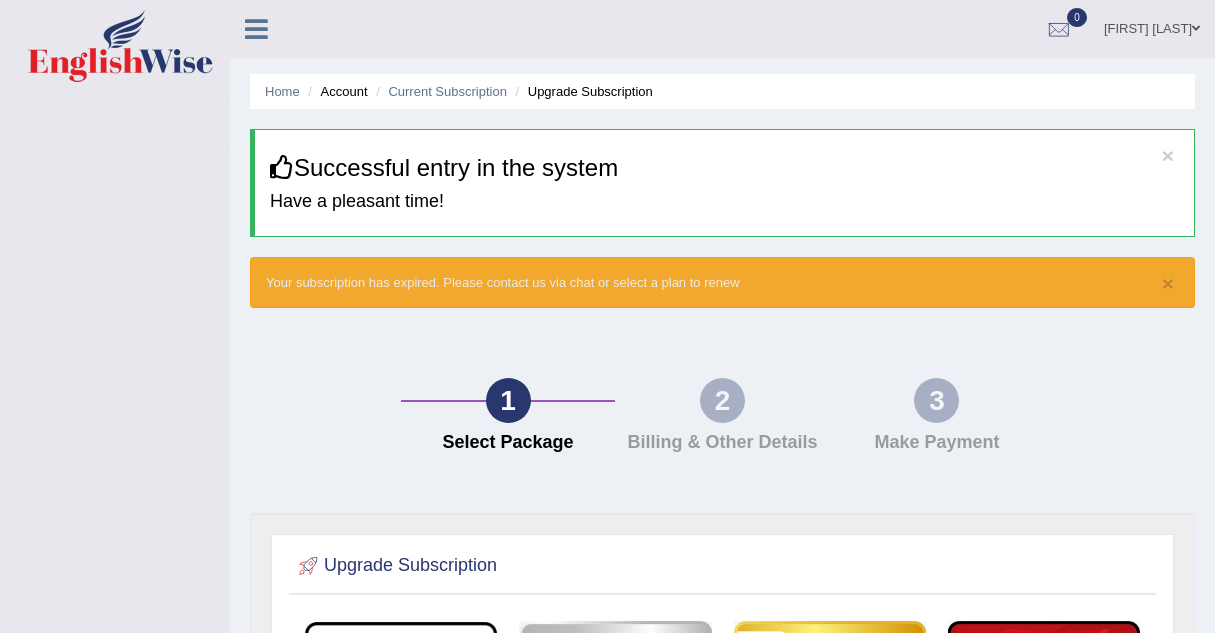 scroll, scrollTop: 0, scrollLeft: 0, axis: both 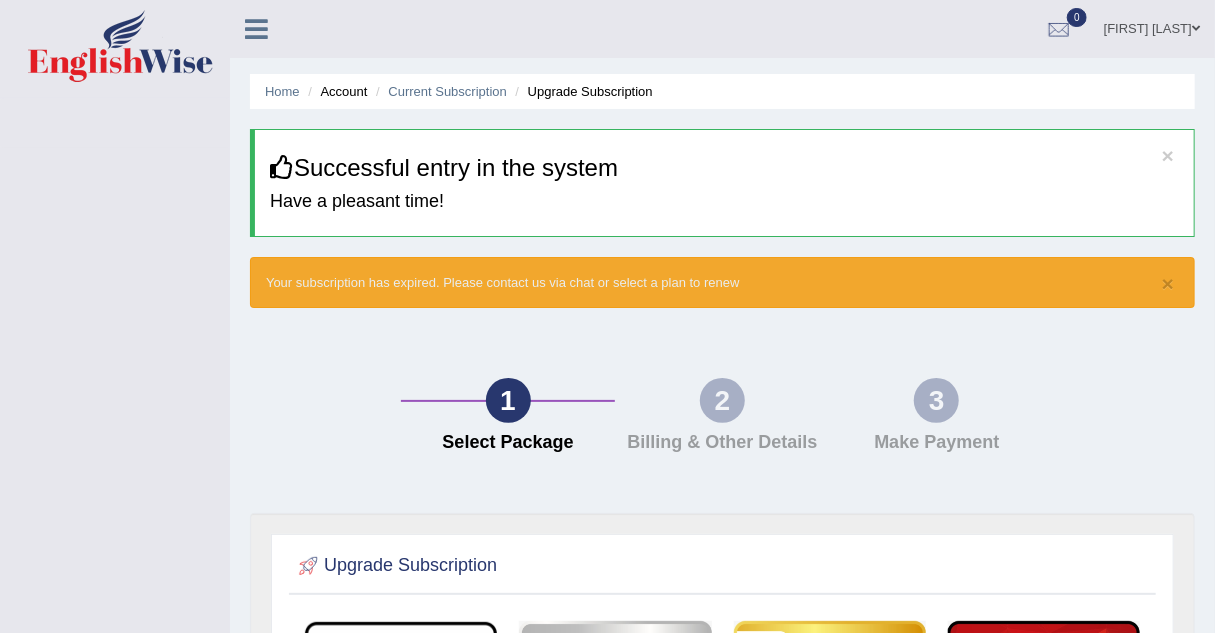 click on "Home
Account
Current Subscription
Upgrade Subscription" at bounding box center [722, 91] 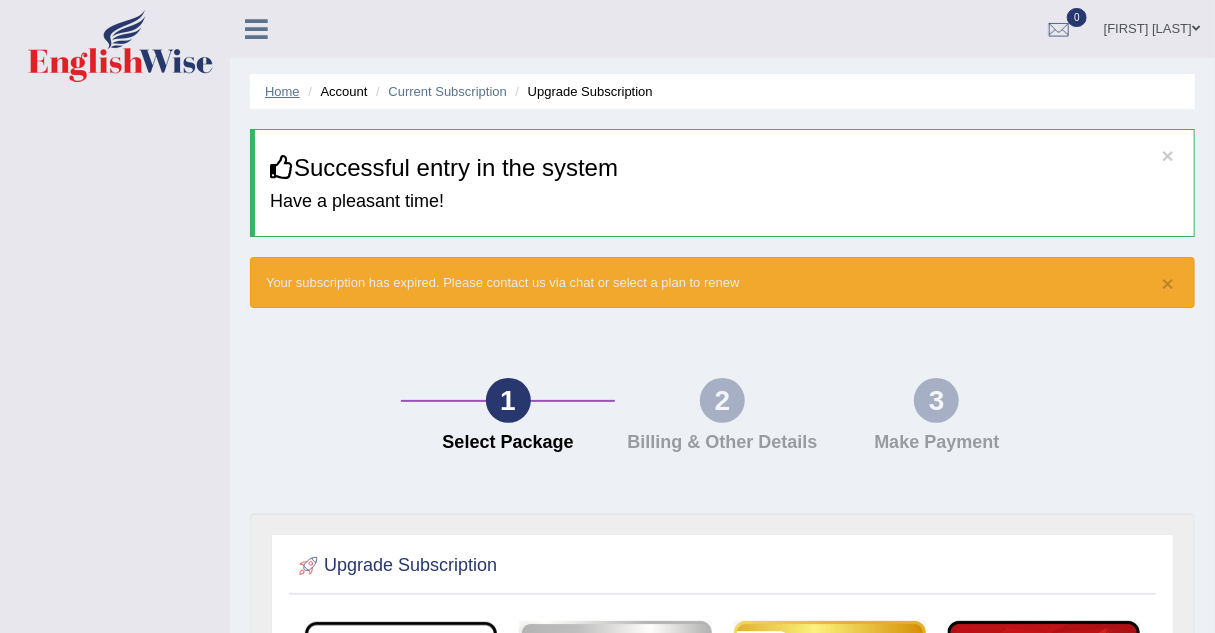 click on "Home" at bounding box center [282, 91] 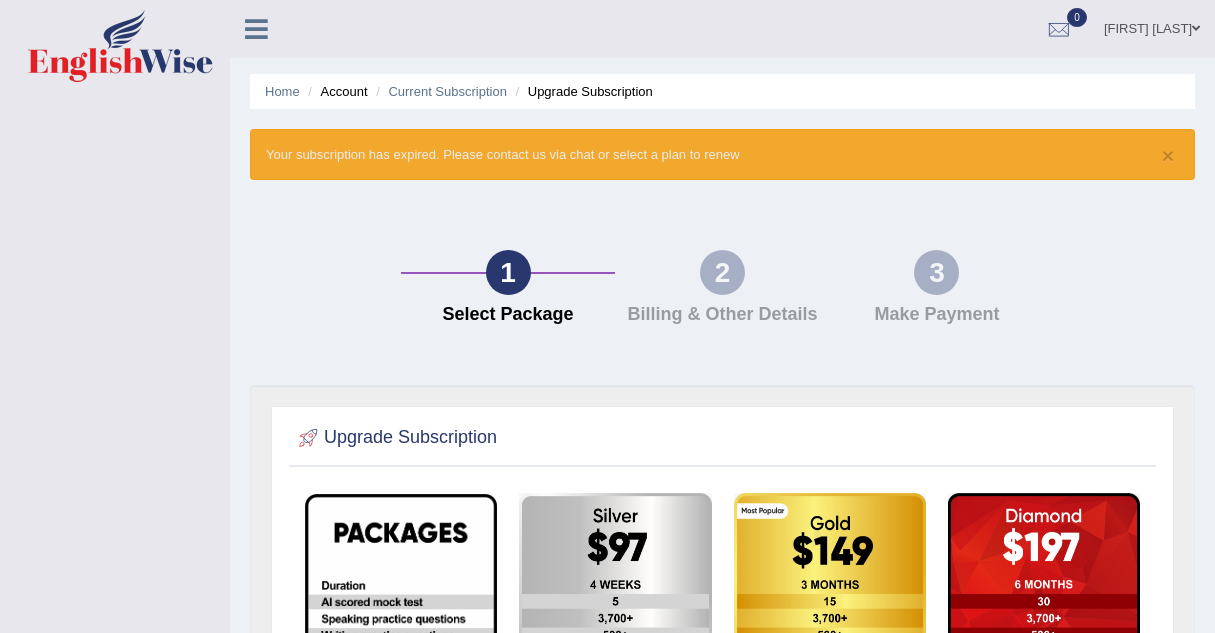 scroll, scrollTop: 0, scrollLeft: 0, axis: both 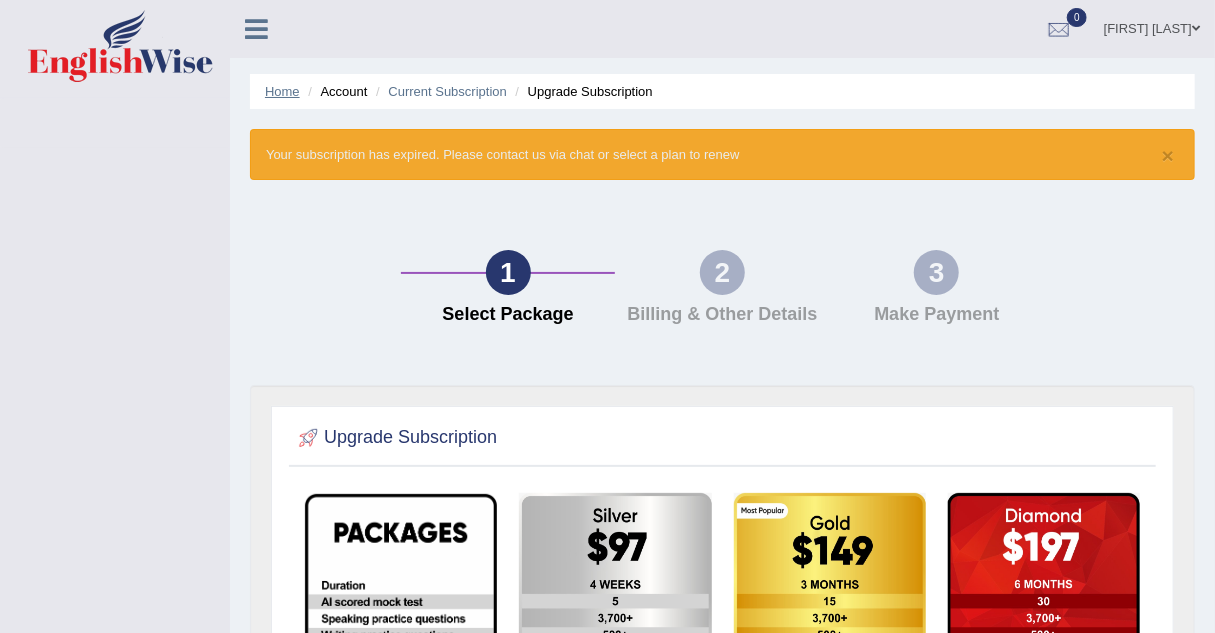 click on "Home" at bounding box center [282, 91] 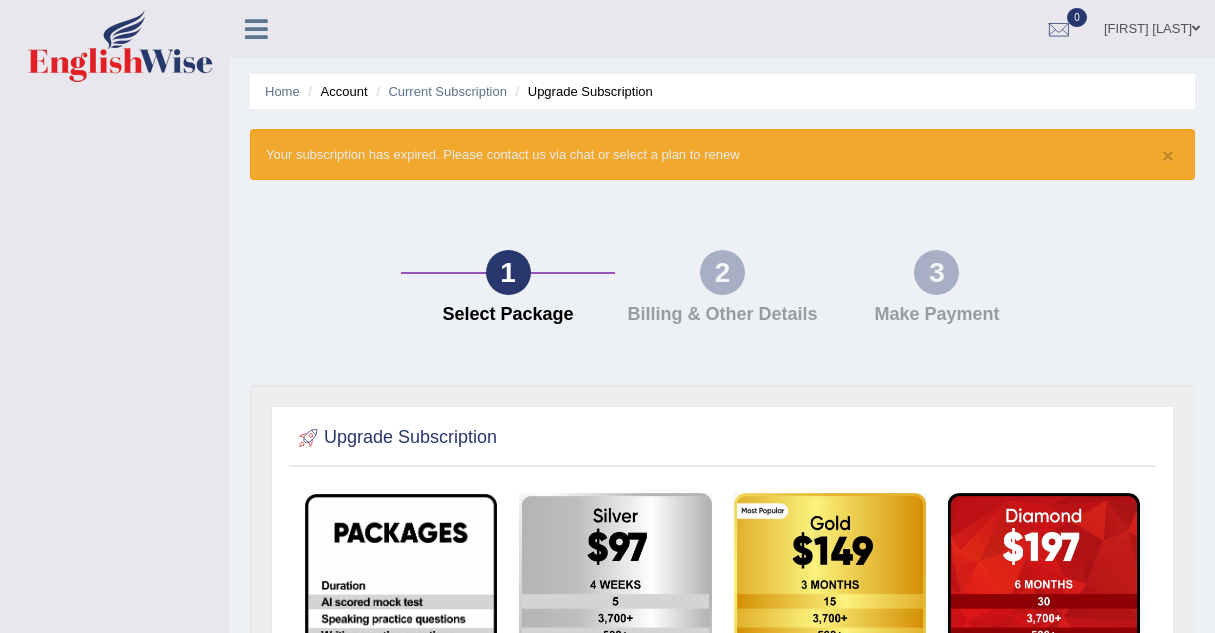 scroll, scrollTop: 0, scrollLeft: 0, axis: both 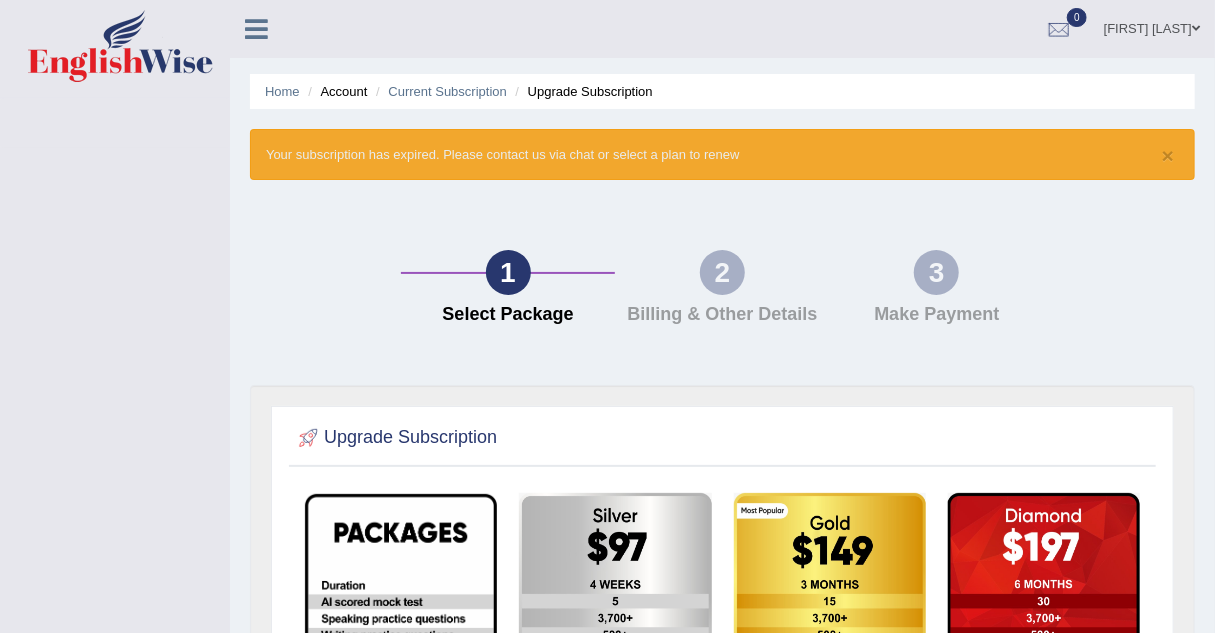 click on "Home" at bounding box center (282, 91) 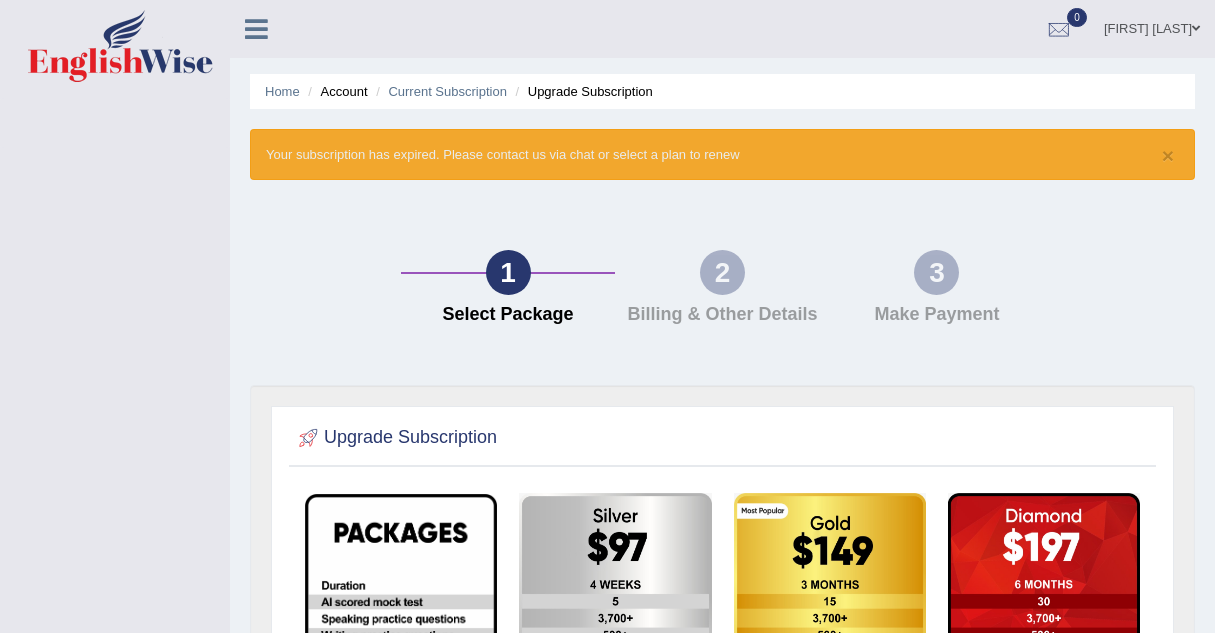 scroll, scrollTop: 0, scrollLeft: 0, axis: both 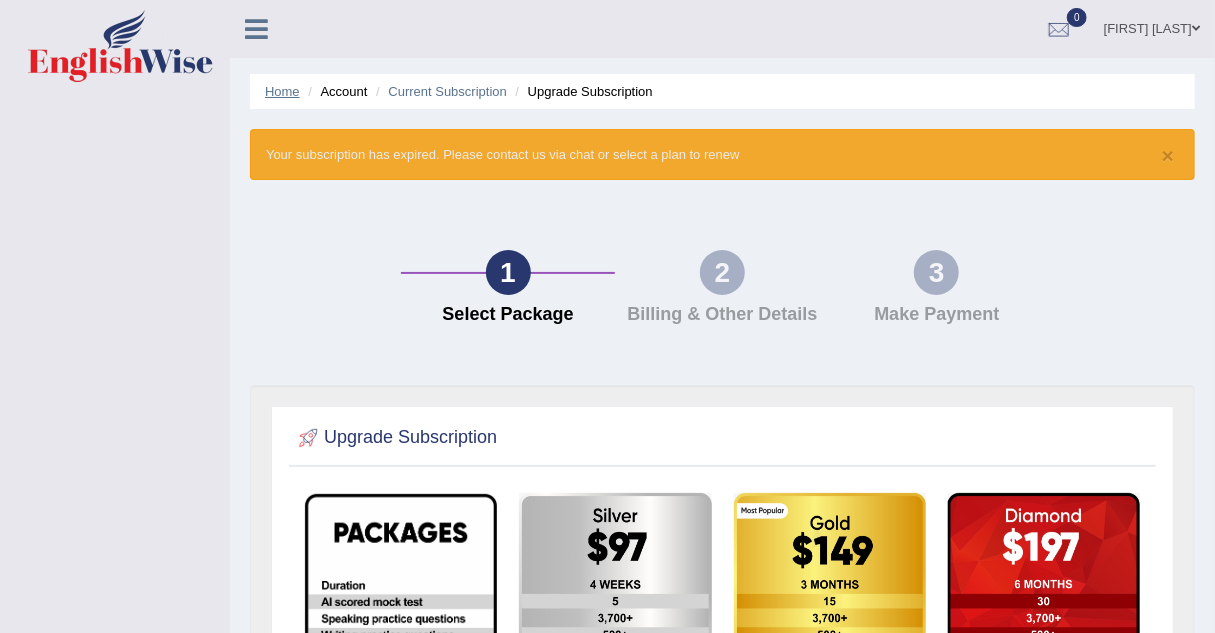 click on "Home" at bounding box center [282, 91] 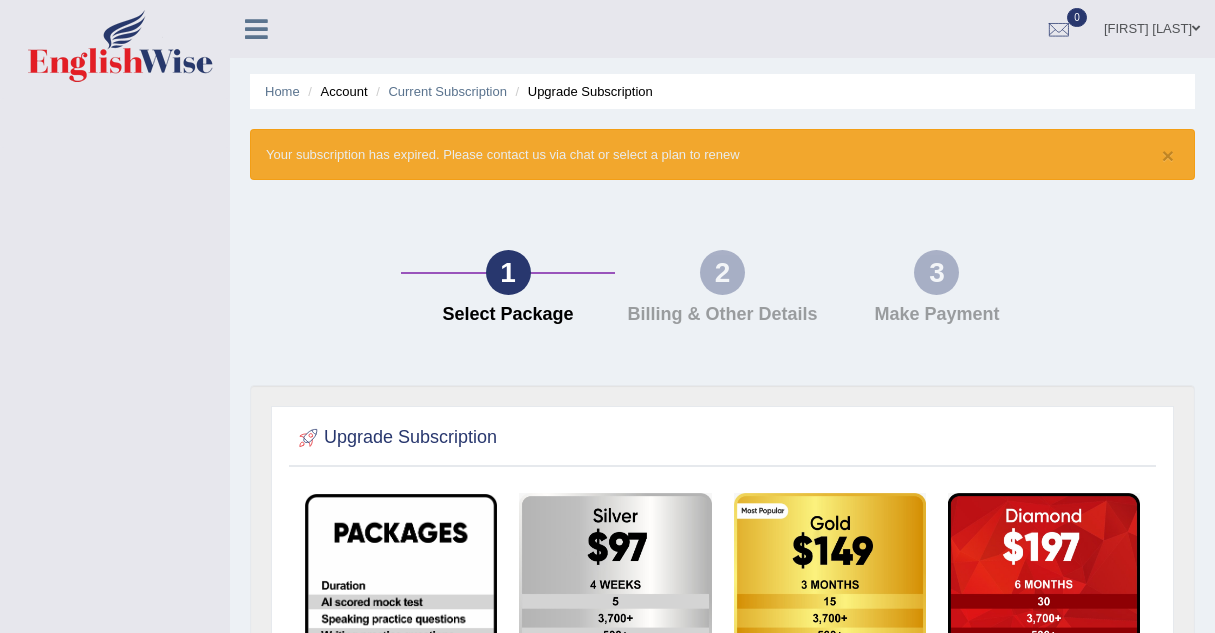 scroll, scrollTop: 0, scrollLeft: 0, axis: both 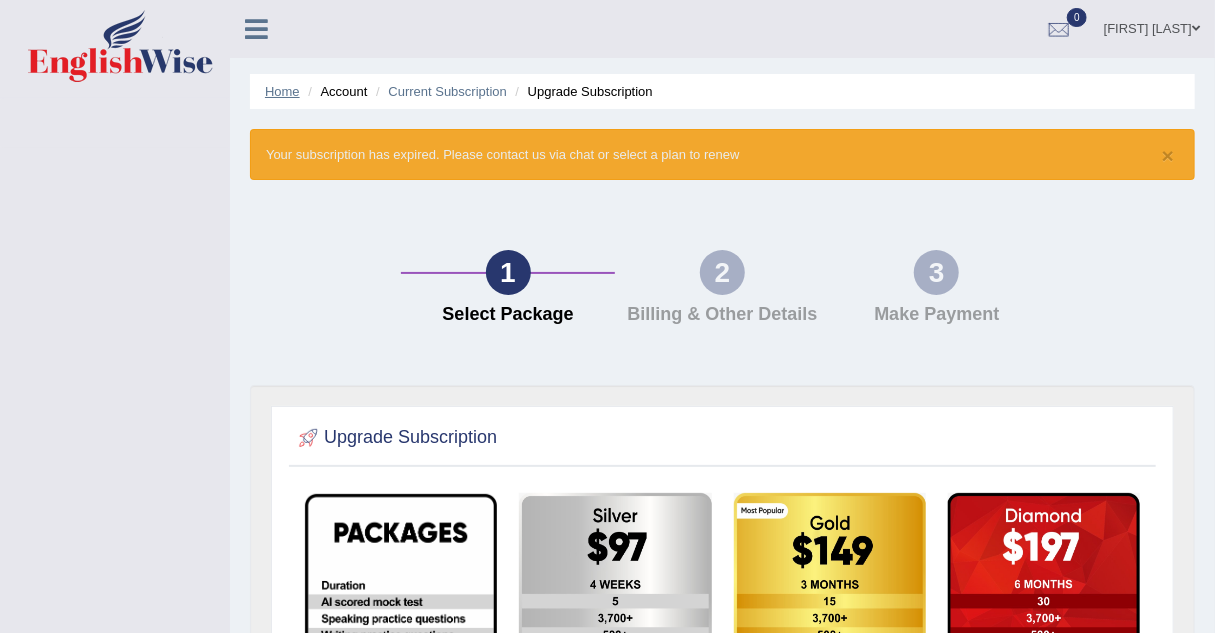 click on "Home" at bounding box center [282, 91] 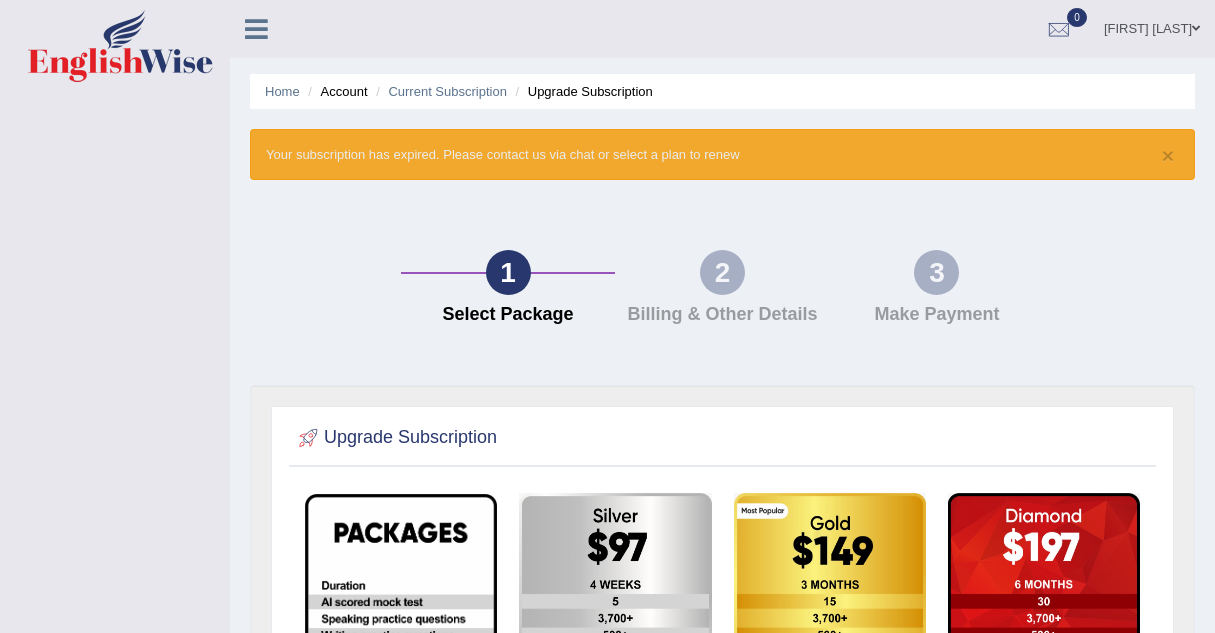 scroll, scrollTop: 0, scrollLeft: 0, axis: both 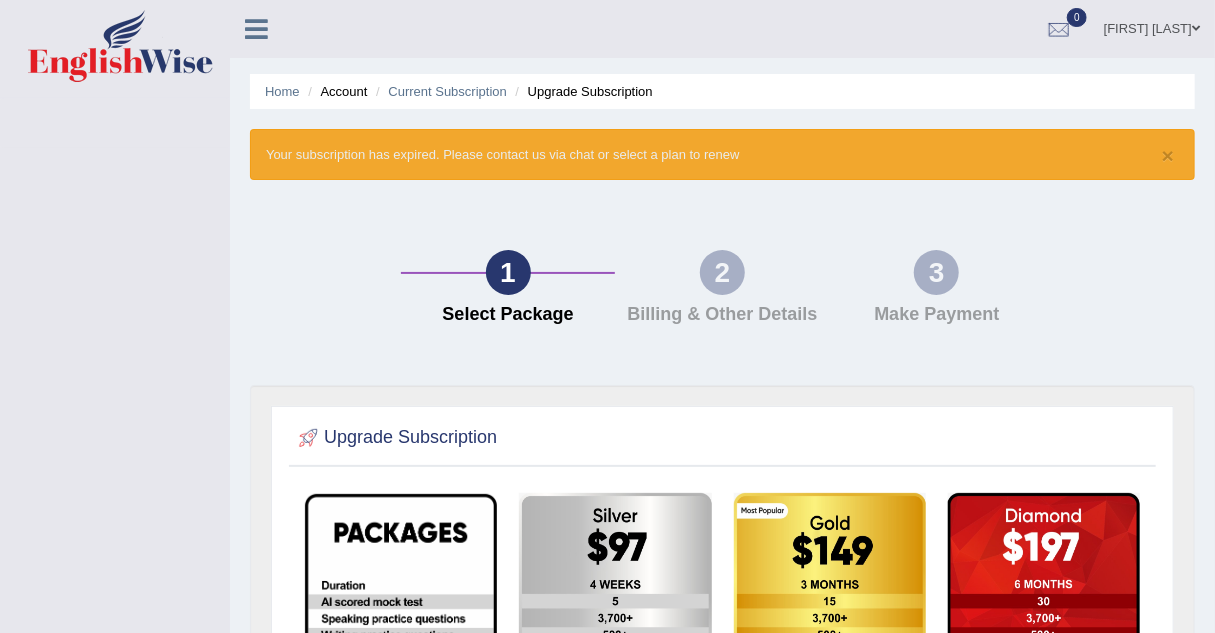 click on "Kelzang Thinley" at bounding box center [1152, 26] 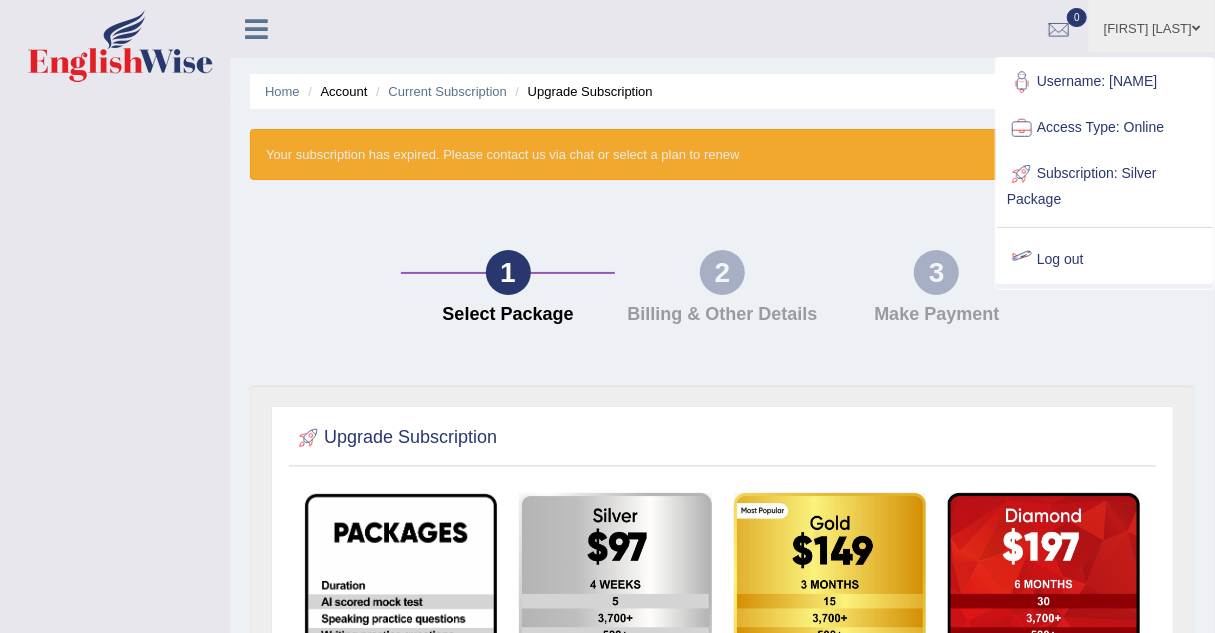 click on "Log out" at bounding box center (1105, 260) 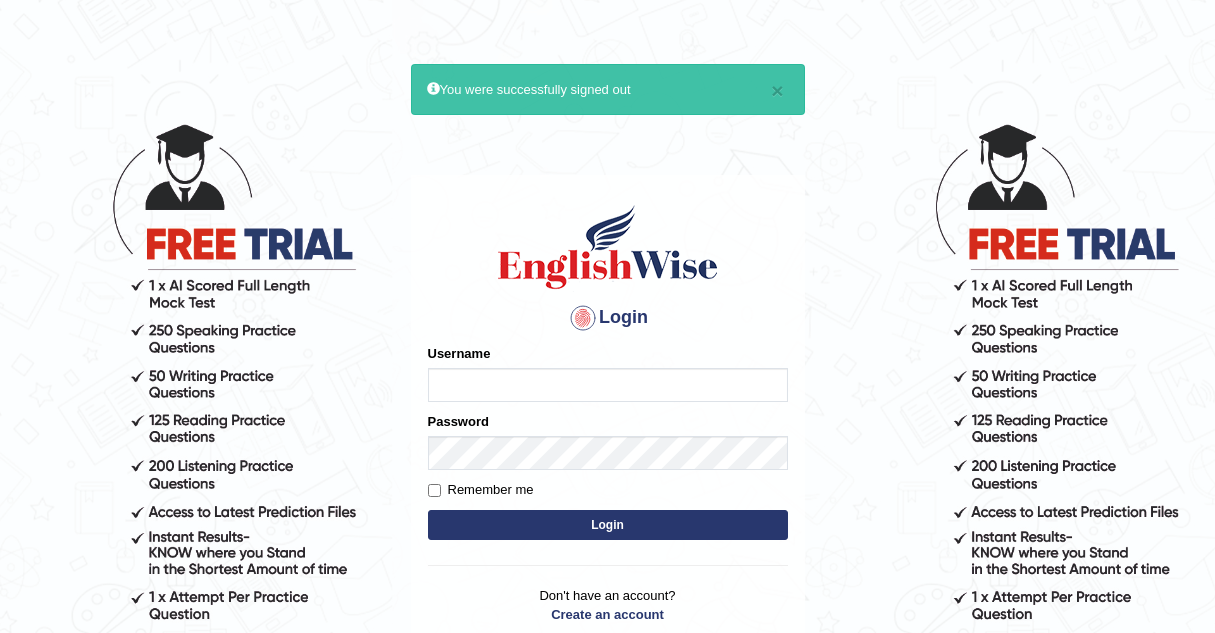 scroll, scrollTop: 0, scrollLeft: 0, axis: both 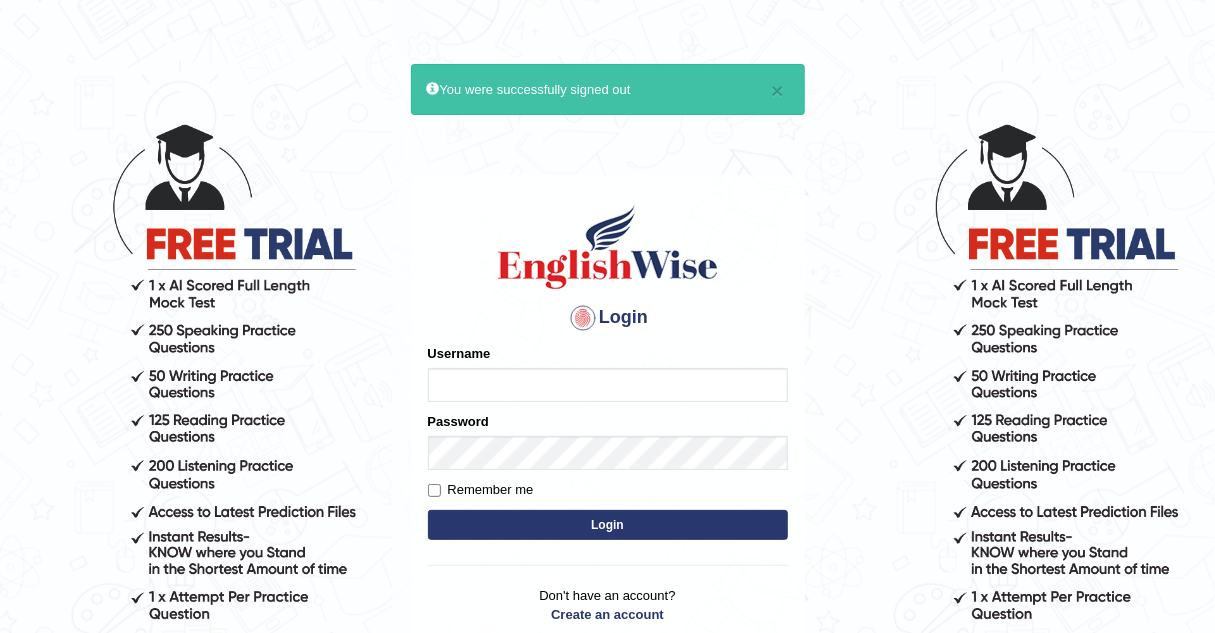 type on "Kelzang_2025" 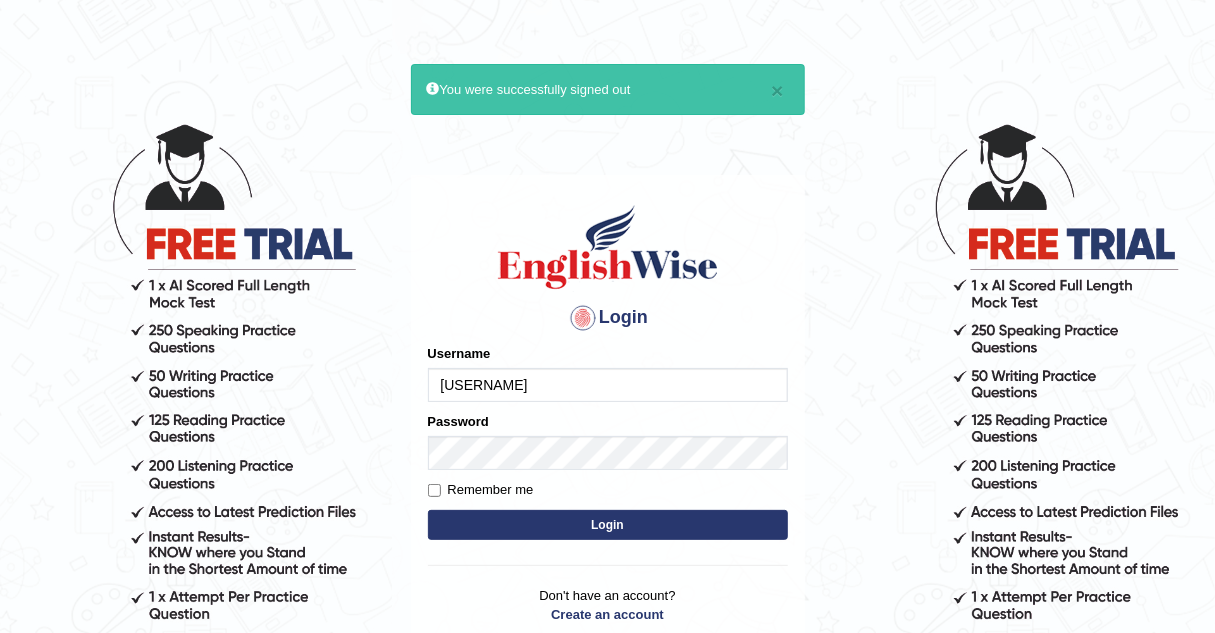 click on "×
You were successfully signed out
Login
Please fix the following errors:
Username
Kelzang_2025
Password
Remember me
Login
Don't have an account?
Create an account
Forgot Password
2025 ©  English Wise.  All Rights Reserved  Back to English Wise" at bounding box center (607, 316) 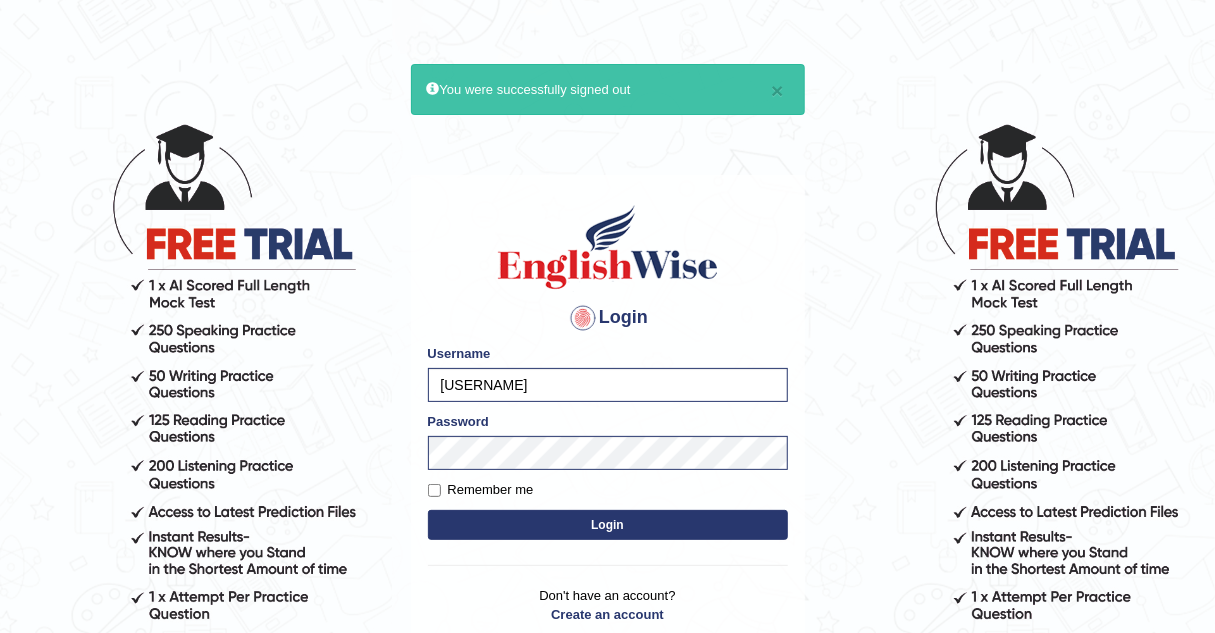 click on "×
You were successfully signed out
Login
Please fix the following errors:
Username
Kelzang_2025
Password
Remember me
Login
Don't have an account?
Create an account
Forgot Password
2025 ©  English Wise.  All Rights Reserved  Back to English Wise" at bounding box center [607, 316] 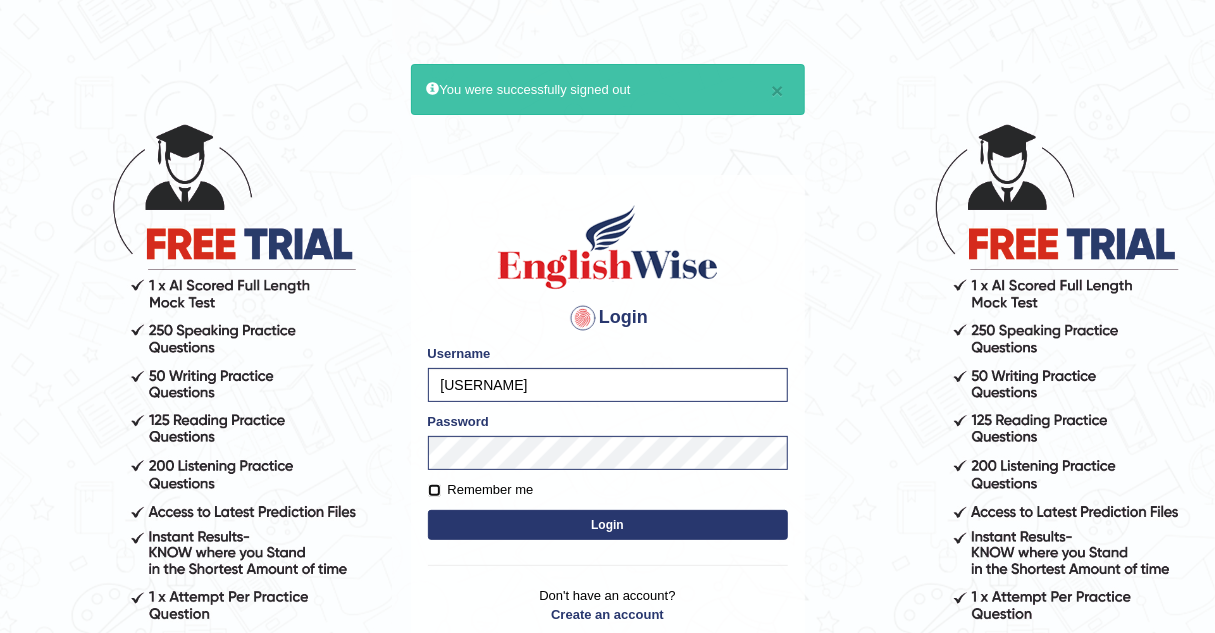 click on "Remember me" at bounding box center [434, 490] 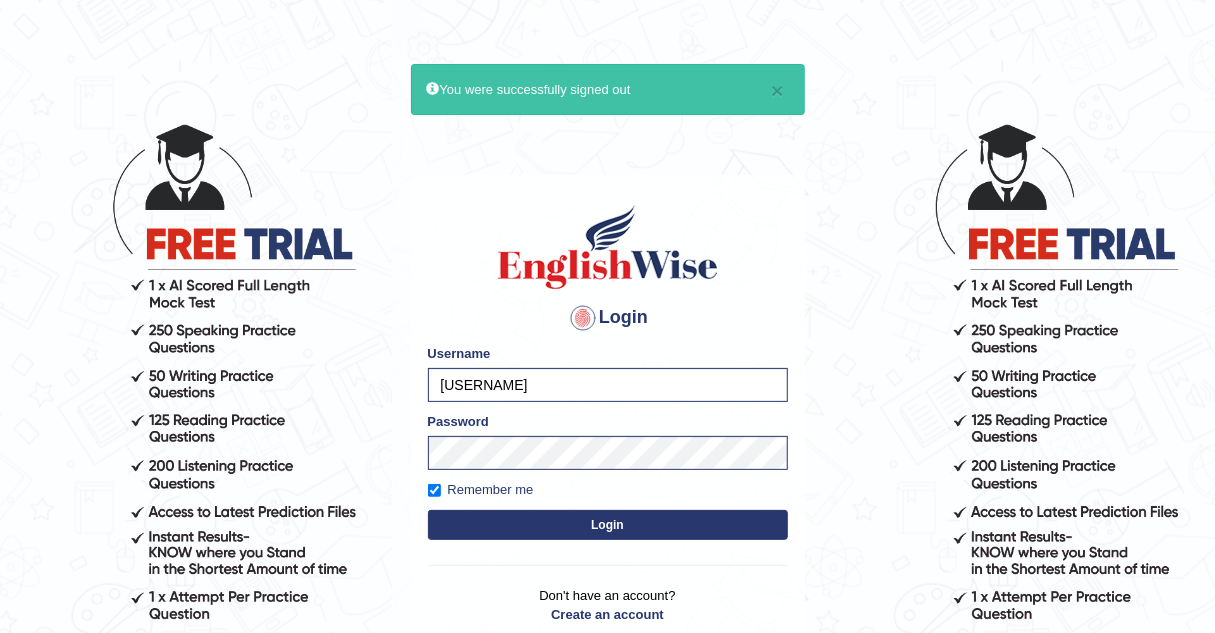 click on "Login" at bounding box center [608, 525] 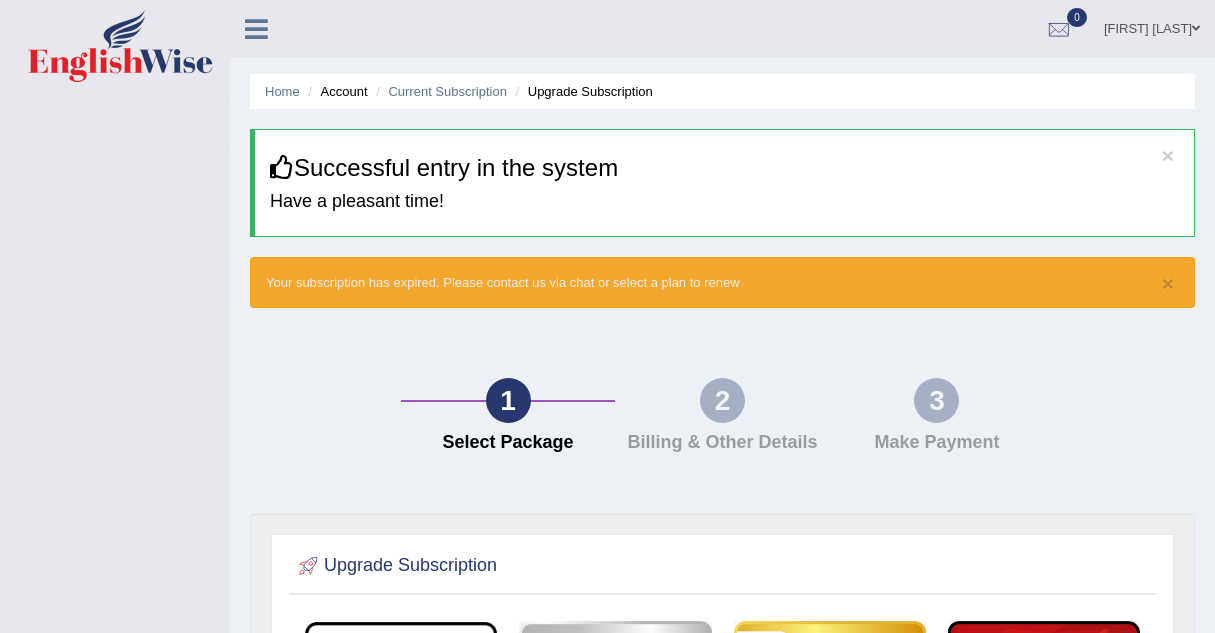 scroll, scrollTop: 0, scrollLeft: 0, axis: both 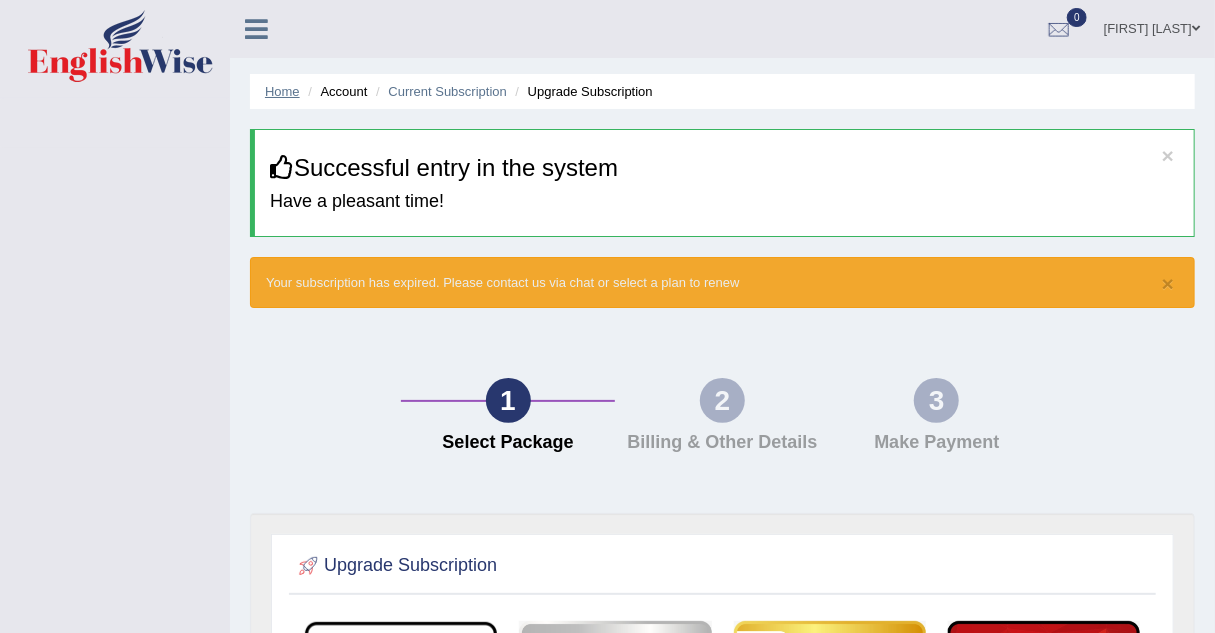 click on "Home" at bounding box center (282, 91) 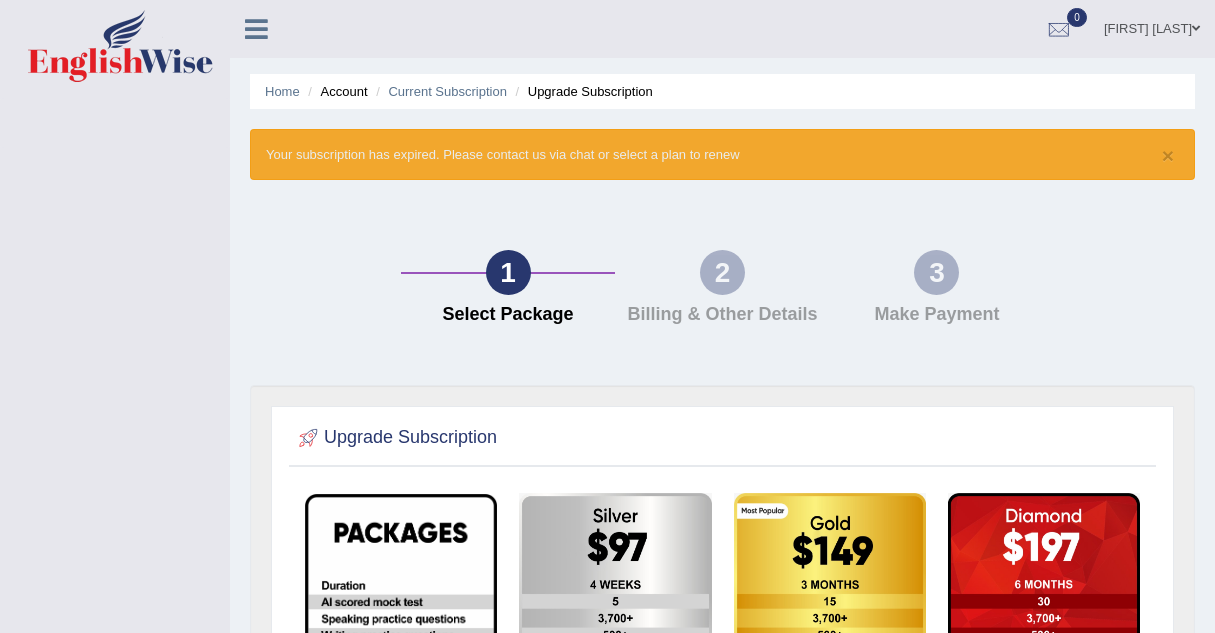 scroll, scrollTop: 0, scrollLeft: 0, axis: both 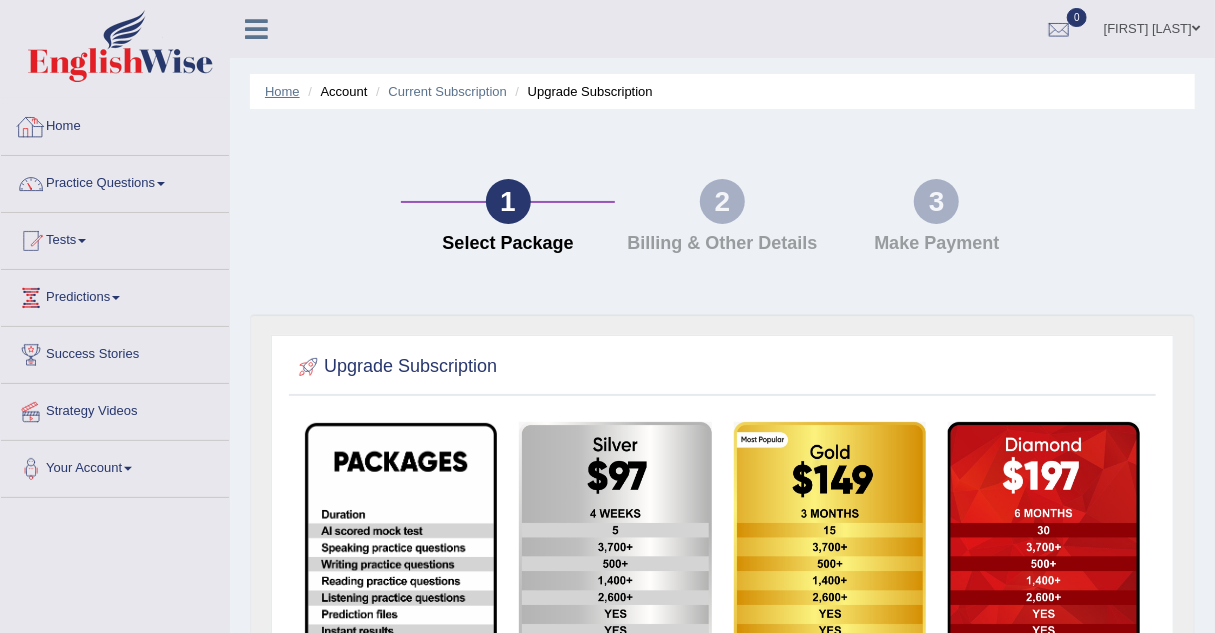 click on "Home" at bounding box center (282, 91) 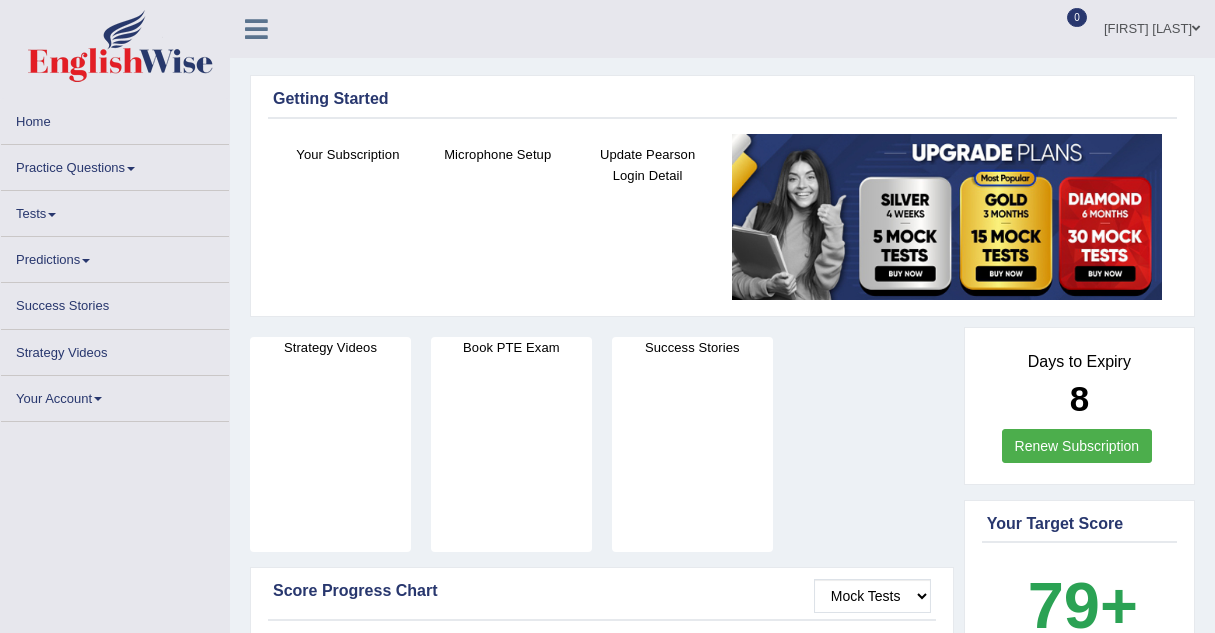 scroll, scrollTop: 0, scrollLeft: 0, axis: both 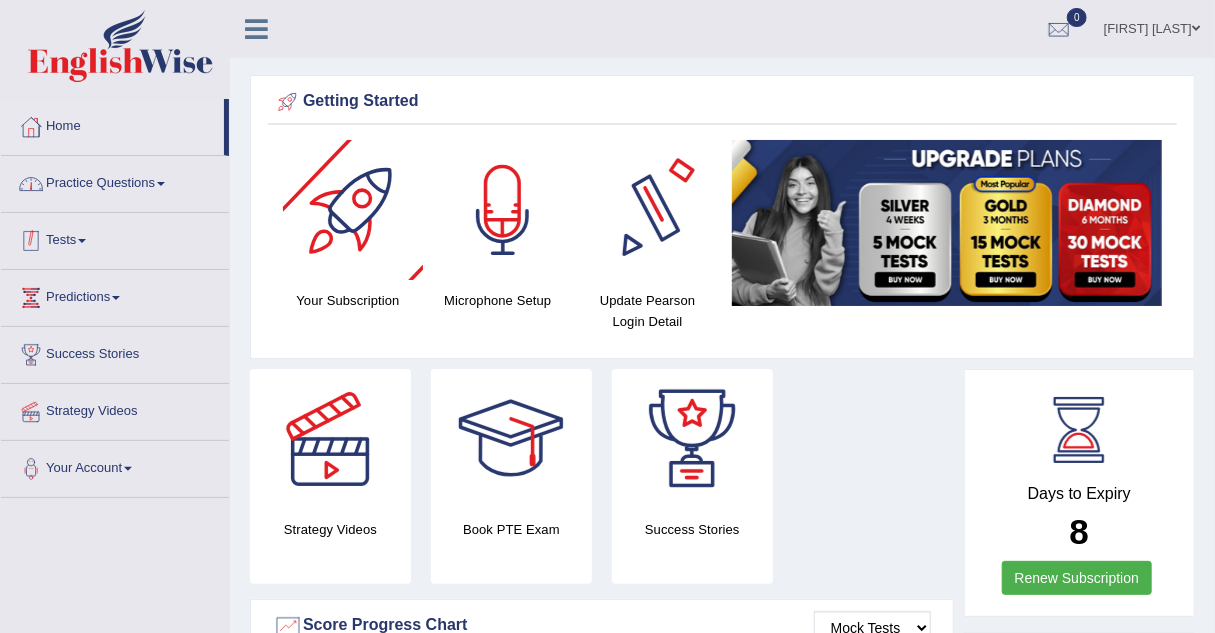 click on "Practice Questions" at bounding box center (115, 181) 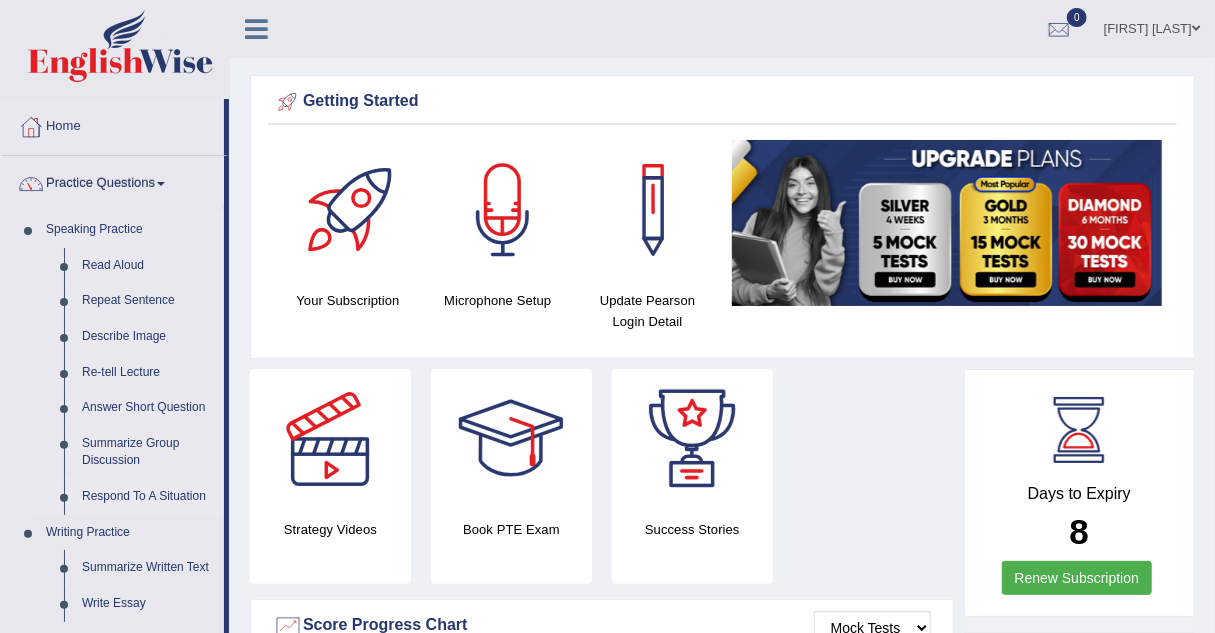 click on "Respond To A Situation" at bounding box center [148, 497] 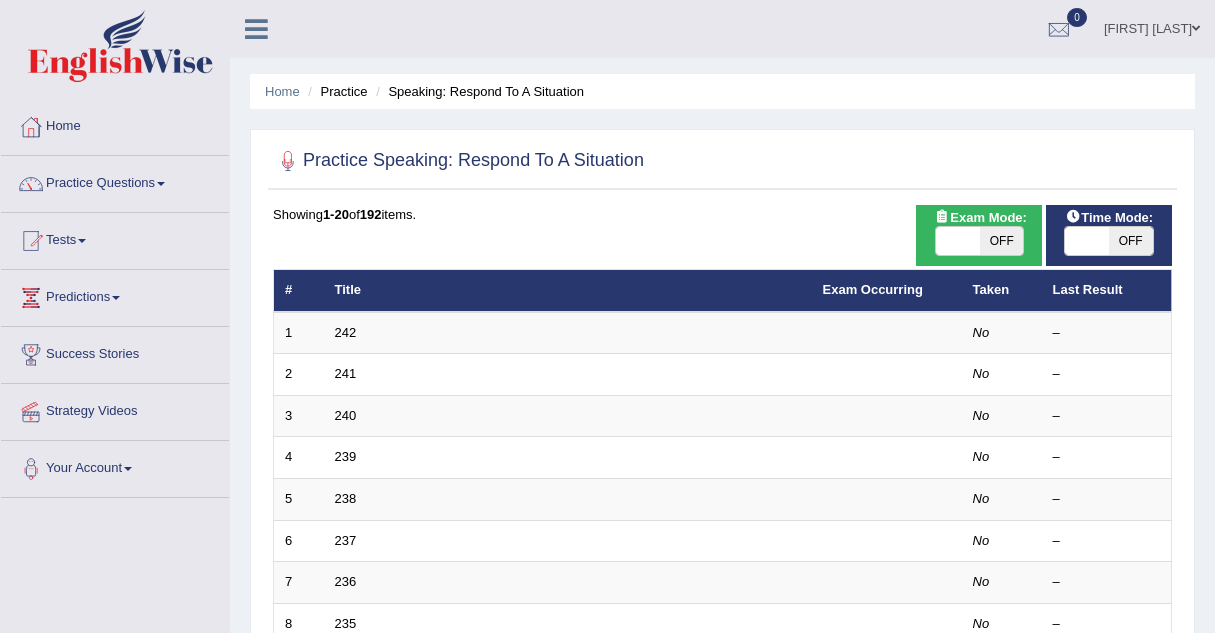 scroll, scrollTop: 0, scrollLeft: 0, axis: both 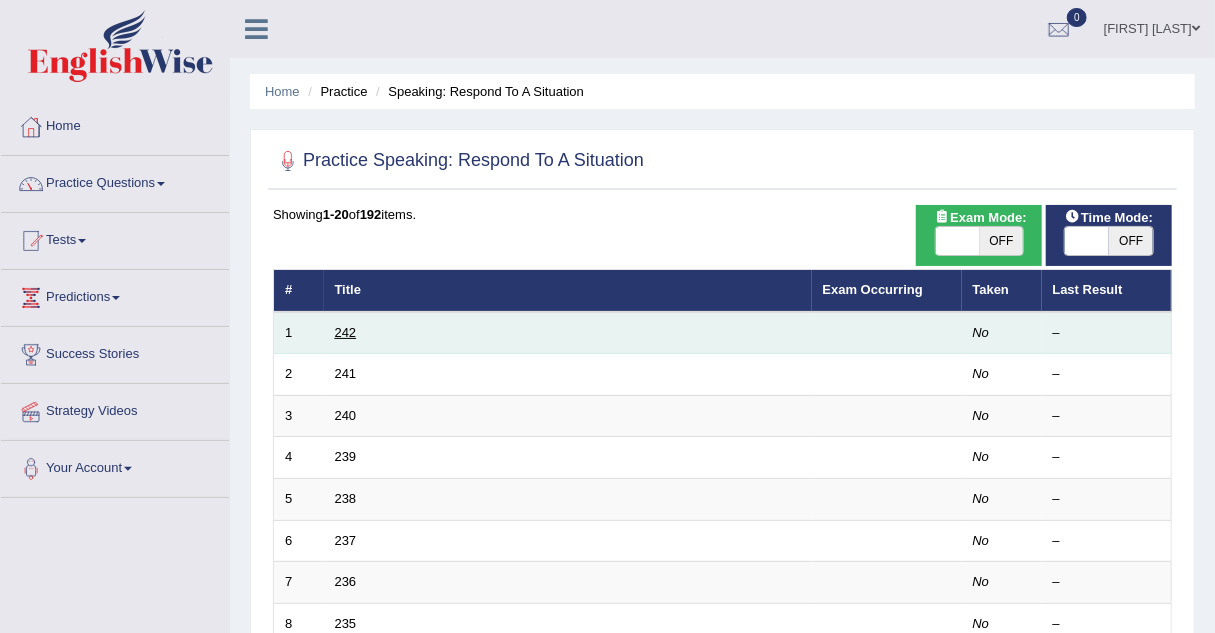 click on "242" at bounding box center (346, 332) 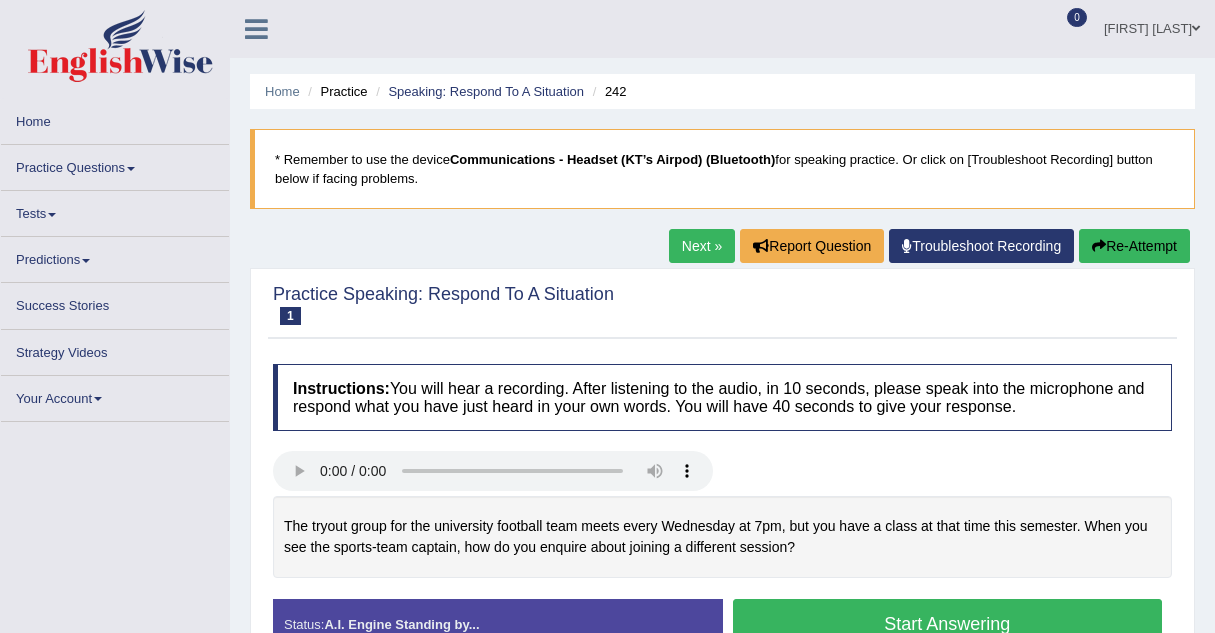 scroll, scrollTop: 0, scrollLeft: 0, axis: both 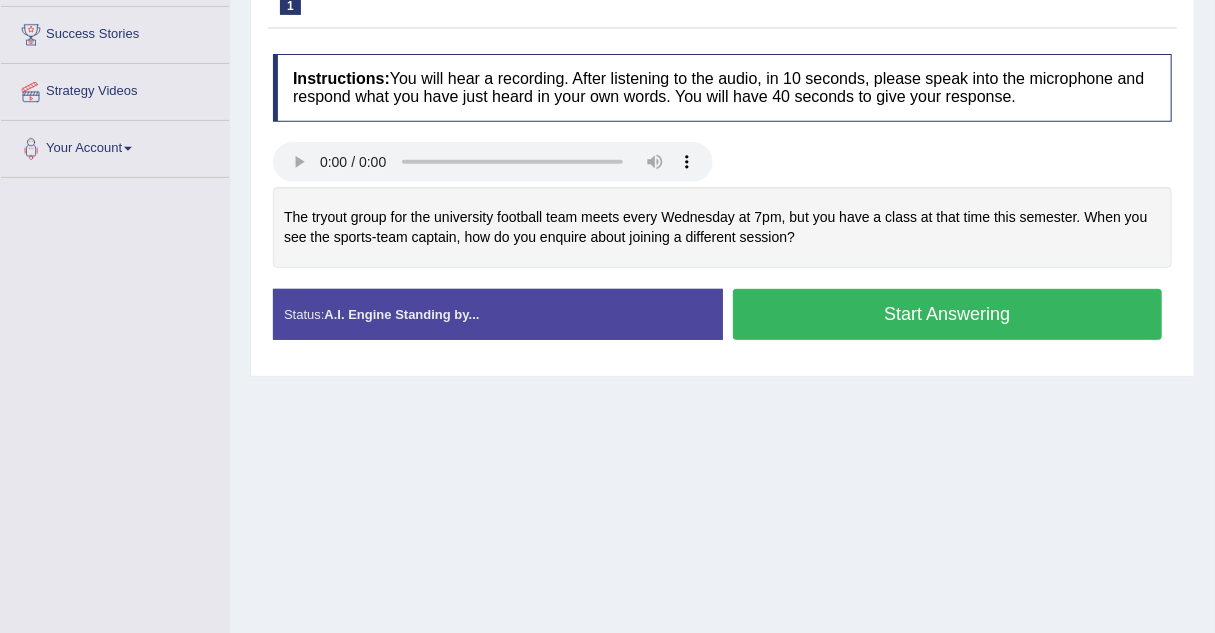 click at bounding box center (722, 164) 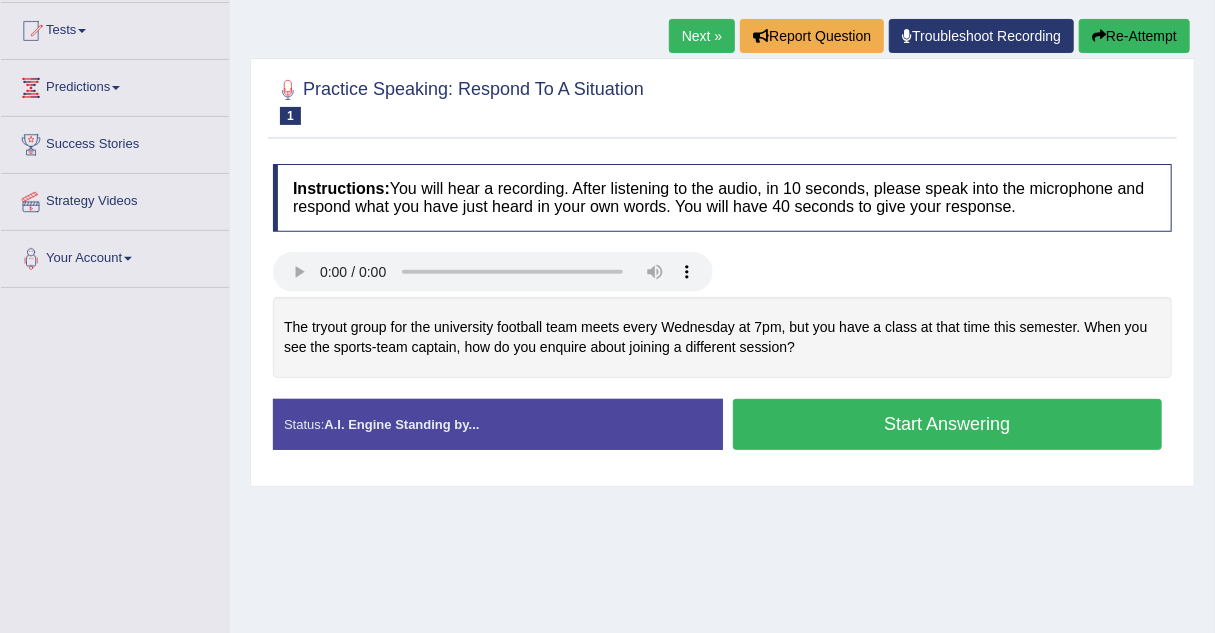 scroll, scrollTop: 0, scrollLeft: 0, axis: both 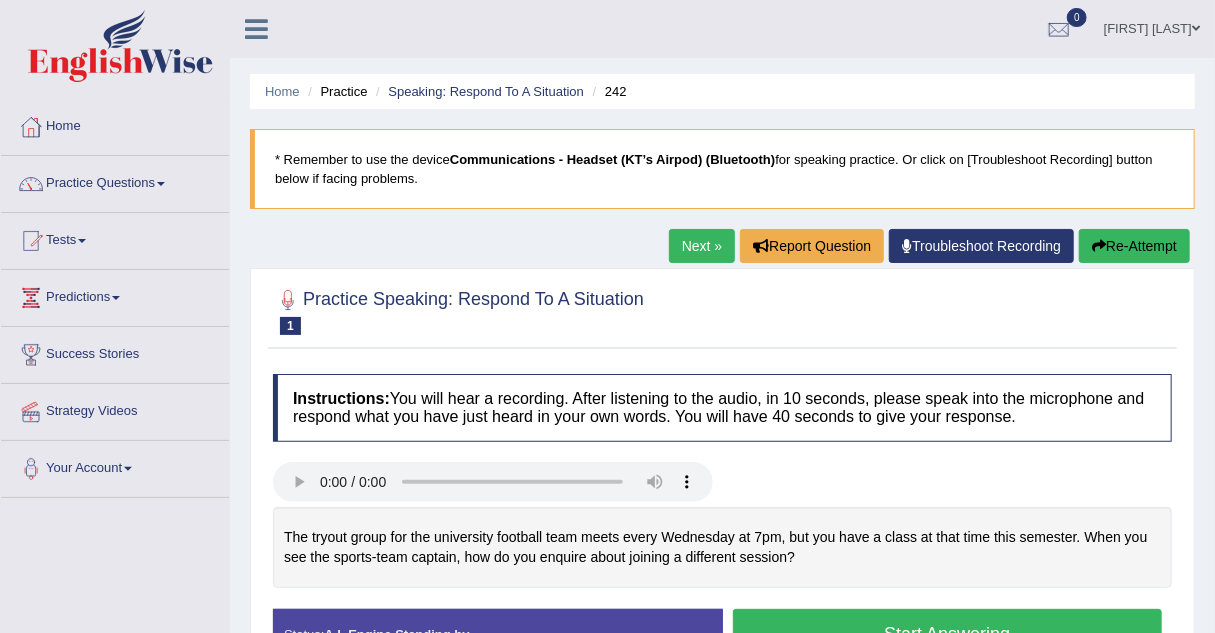 click on "Instructions:  You will hear a recording. After listening to the audio, in 10 seconds, please speak into the microphone and respond what you have just heard in your own words. You will have 40 seconds to give your response.
The tryout group for the university football team meets every Wednesday at 7pm, but you have a class at that time this semester. When you see the sports-team captain, how do you enquire about joining a different session? Transcript: The tryout group for the university football team meets every Wednesday at 7pm, but you have a class at that time this semester. When you see the sports-team captain, how do you enquire about joining a different session? Recorded Answer: Created with Highcharts 7.1.2 Too low Too high Time Pitch meter: 0 10 20 30 40 Created with Highcharts 7.1.2 Great Too slow Too fast Time Speech pace meter: 0 10 20 30 40 Spoken Keywords: Voice Analysis: Your Response: Sample Answer: . Status:  A.I. Engine Standing by... Start Answering Stop Recording" at bounding box center (722, 525) 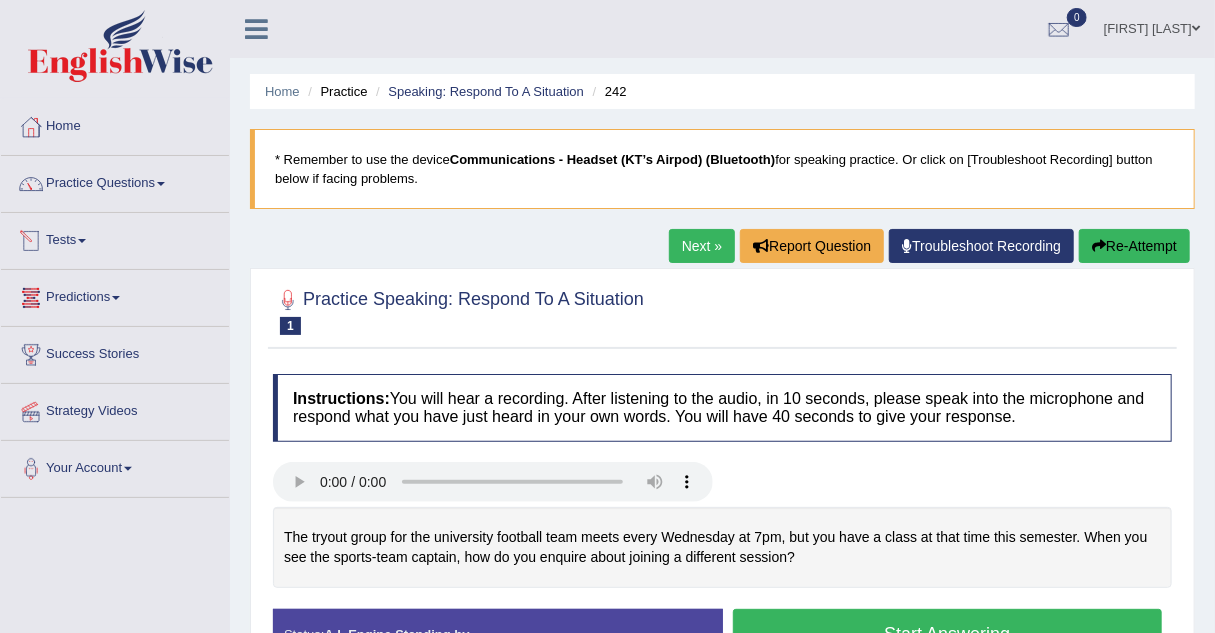 click on "Instructions:  You will hear a recording. After listening to the audio, in 10 seconds, please speak into the microphone and respond what you have just heard in your own words. You will have 40 seconds to give your response.
The tryout group for the university football team meets every Wednesday at 7pm, but you have a class at that time this semester. When you see the sports-team captain, how do you enquire about joining a different session? Transcript: The tryout group for the university football team meets every Wednesday at 7pm, but you have a class at that time this semester. When you see the sports-team captain, how do you enquire about joining a different session? Recorded Answer: Created with Highcharts 7.1.2 Too low Too high Time Pitch meter: 0 10 20 30 40 Created with Highcharts 7.1.2 Great Too slow Too fast Time Speech pace meter: 0 10 20 30 40 Spoken Keywords: Voice Analysis: Your Response: Sample Answer: . Status:  A.I. Engine Standing by... Start Answering Stop Recording" at bounding box center [722, 525] 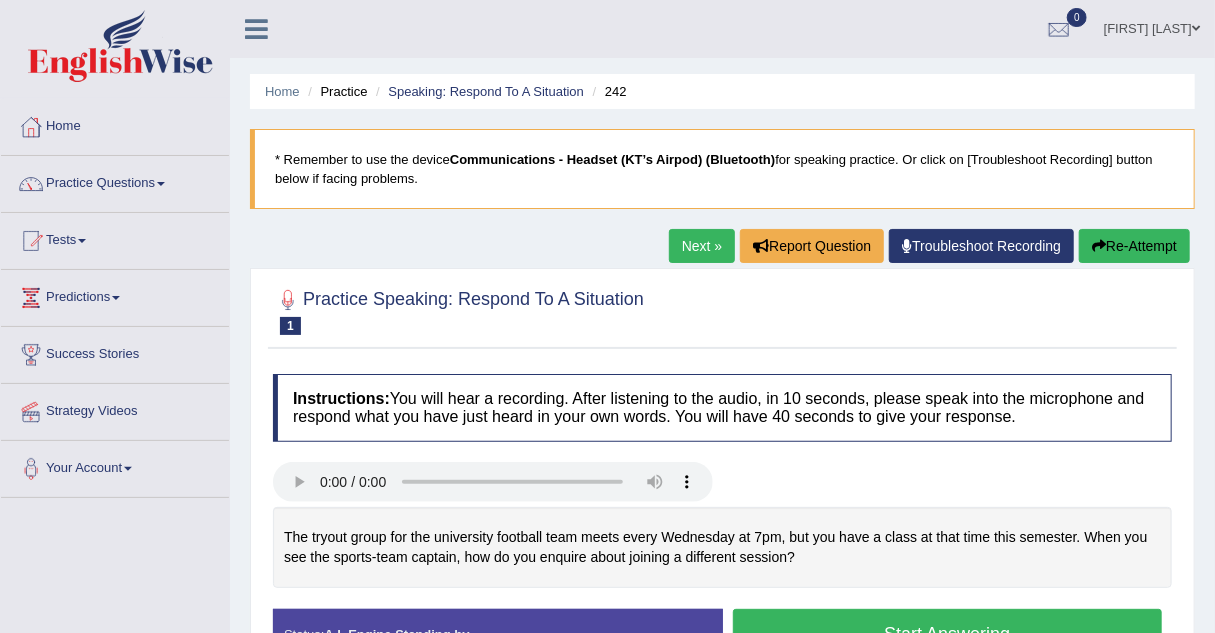 click on "Next »" at bounding box center (702, 246) 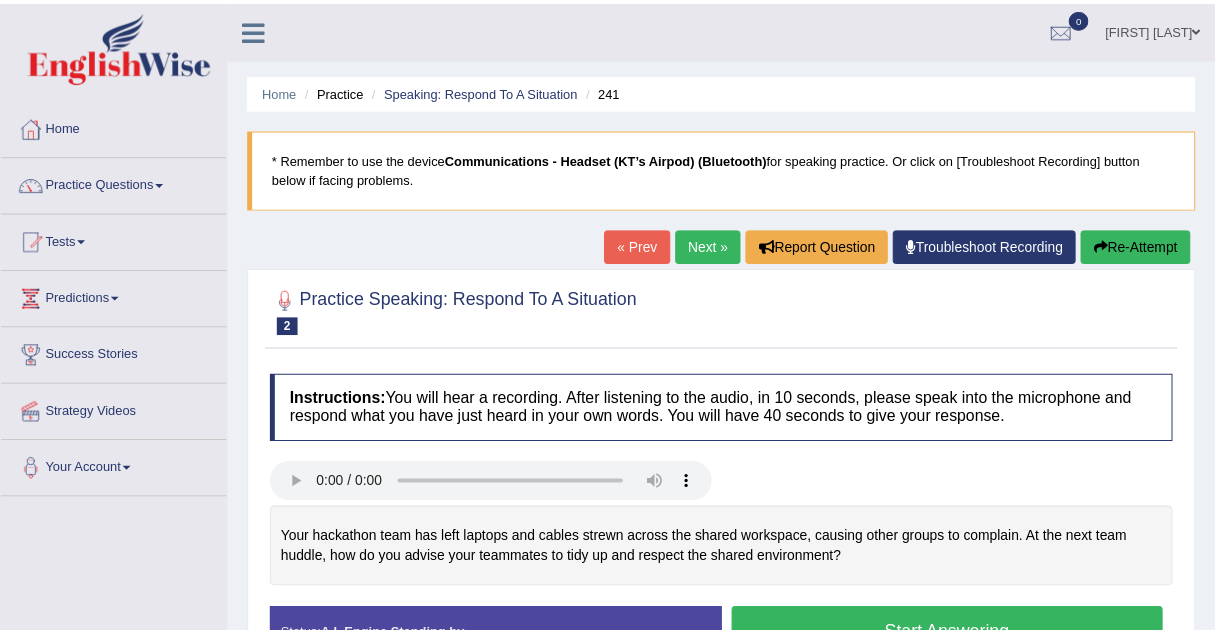 scroll, scrollTop: 0, scrollLeft: 0, axis: both 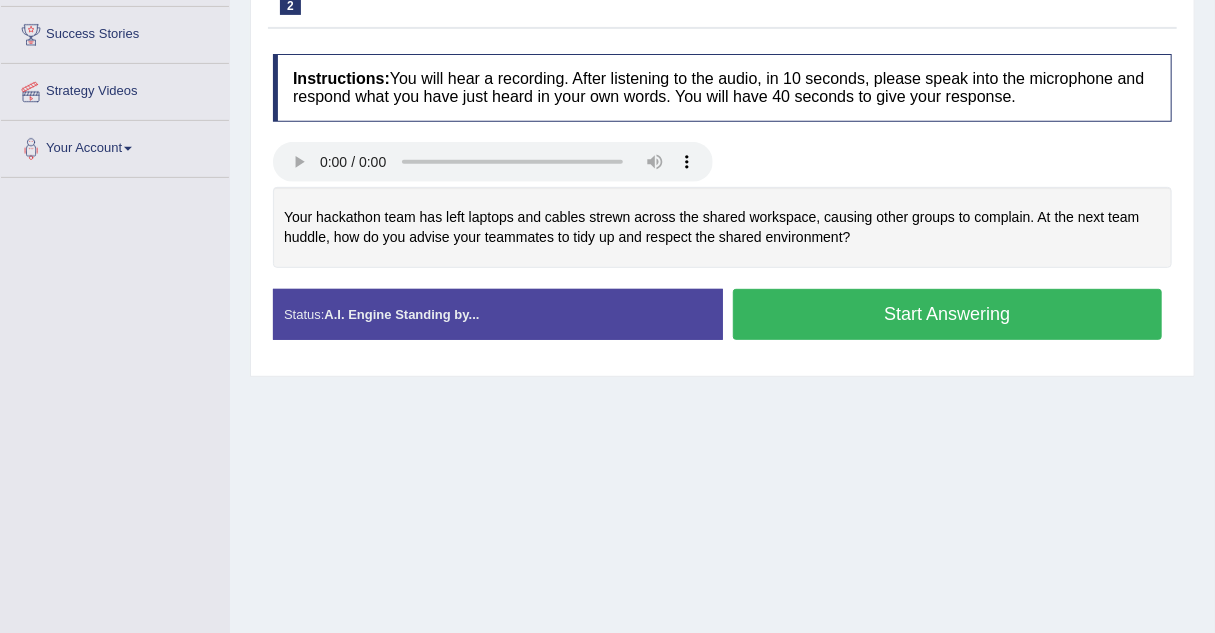 click on "Your hackathon team has left laptops and cables strewn across the shared workspace, causing other groups to complain. At the next team huddle, how do you advise your teammates to tidy up and respect the shared environment?" at bounding box center [722, 227] 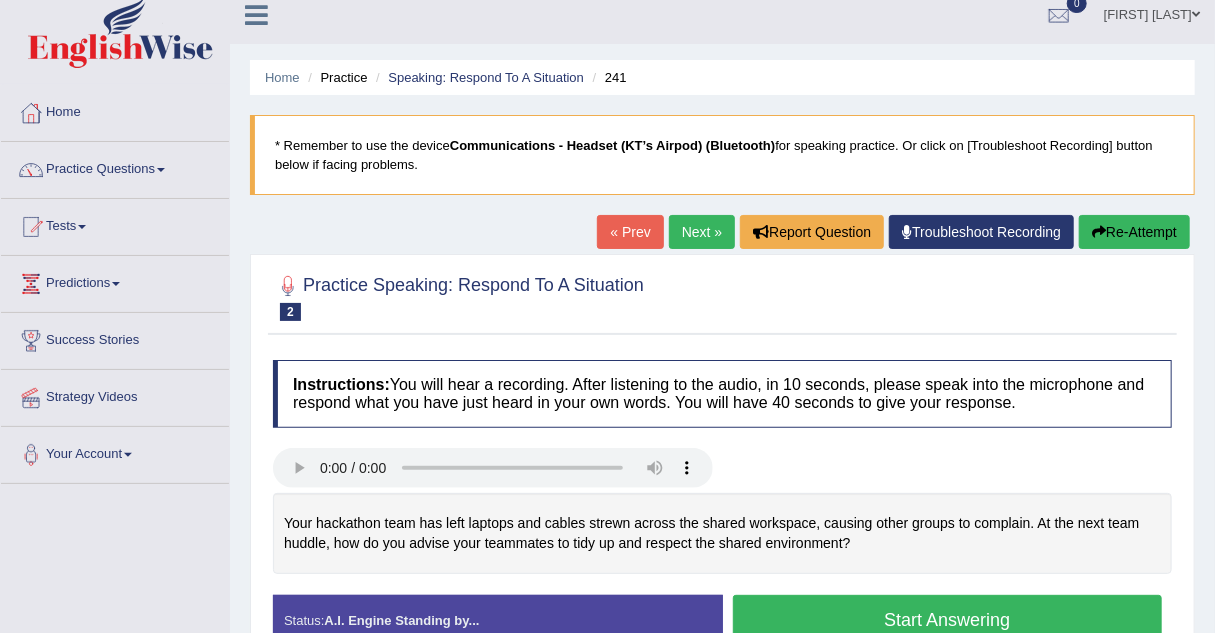 scroll, scrollTop: 0, scrollLeft: 0, axis: both 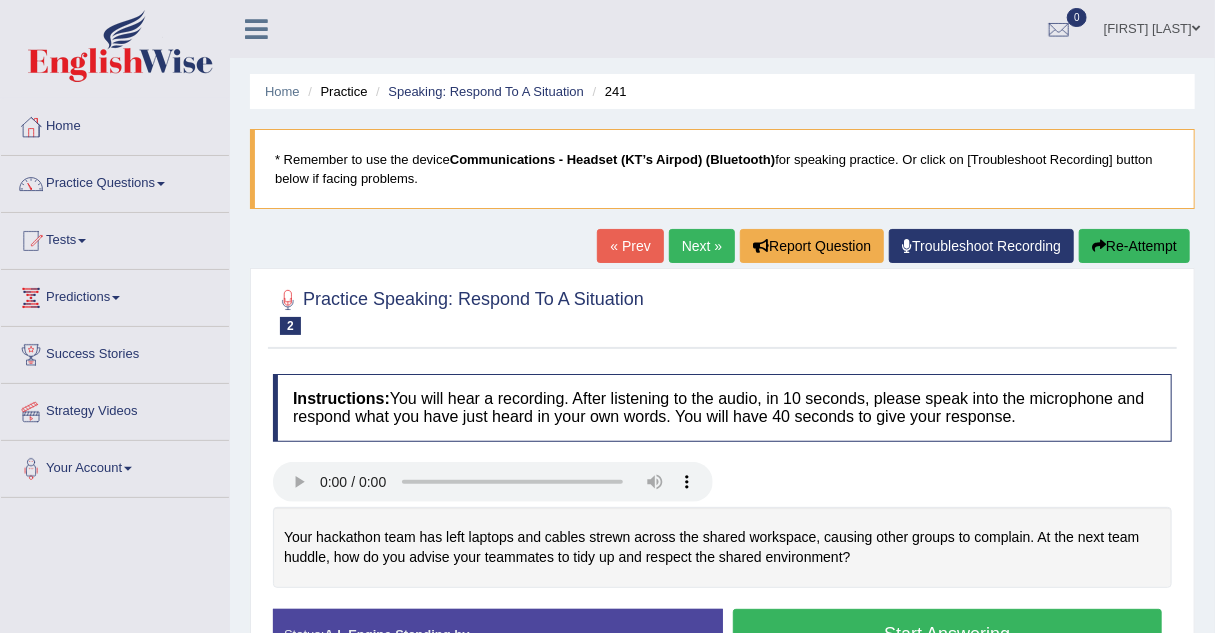 click on "Next »" at bounding box center [702, 246] 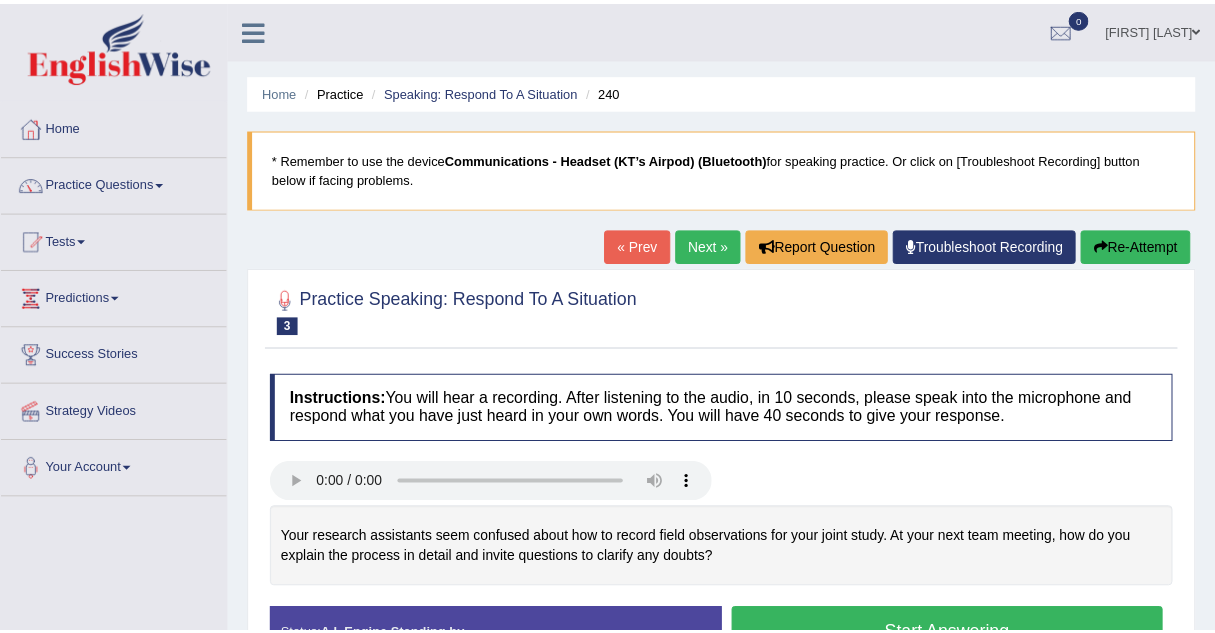 scroll, scrollTop: 0, scrollLeft: 0, axis: both 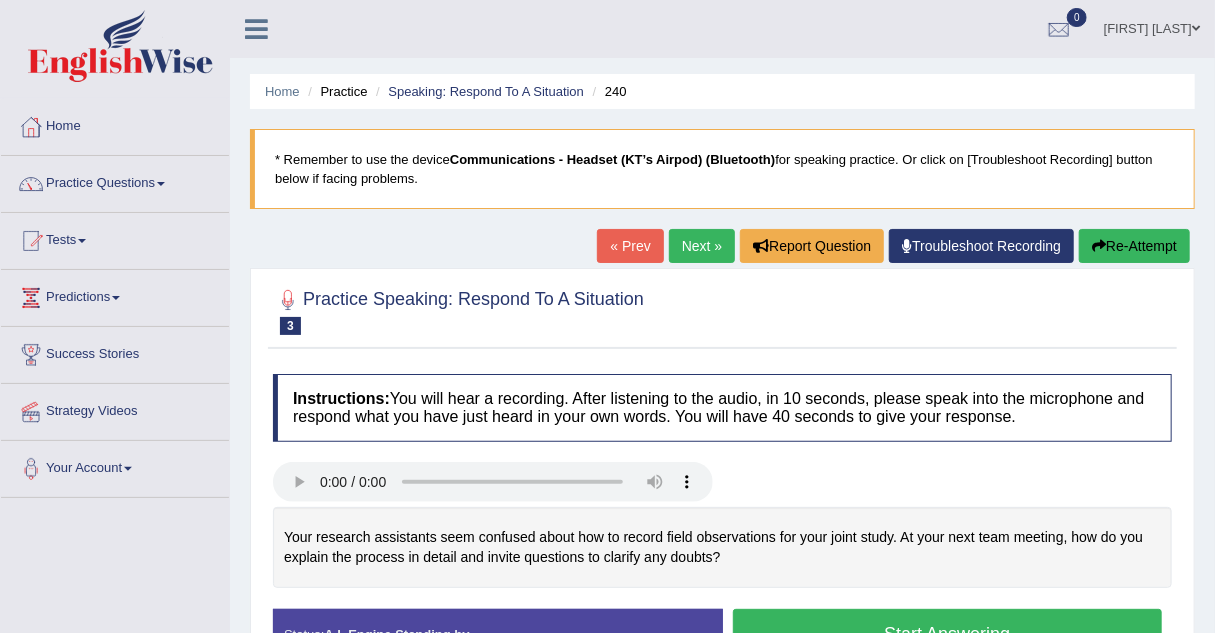 click on "Next »" at bounding box center [702, 246] 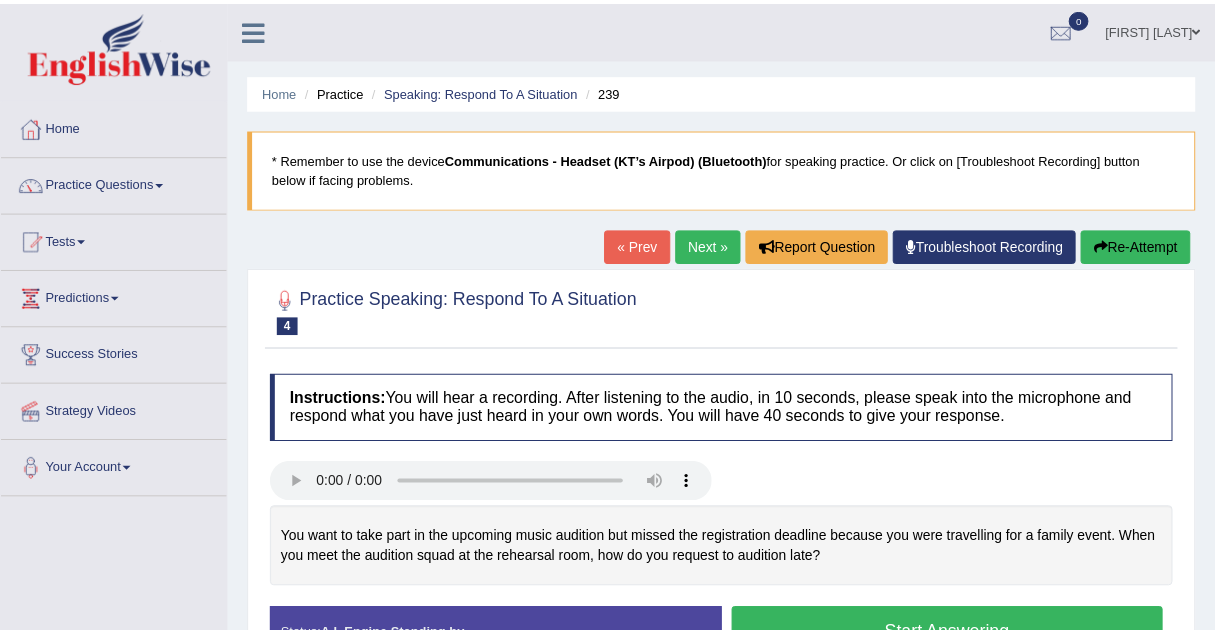 scroll, scrollTop: 0, scrollLeft: 0, axis: both 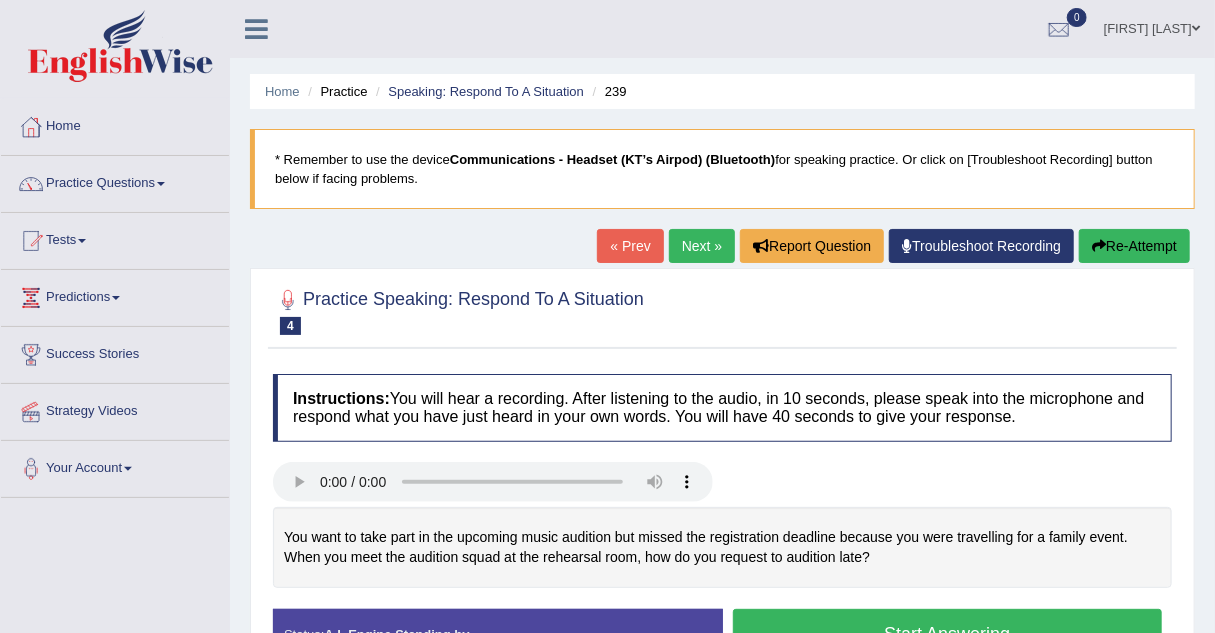click on "Next »" at bounding box center (702, 246) 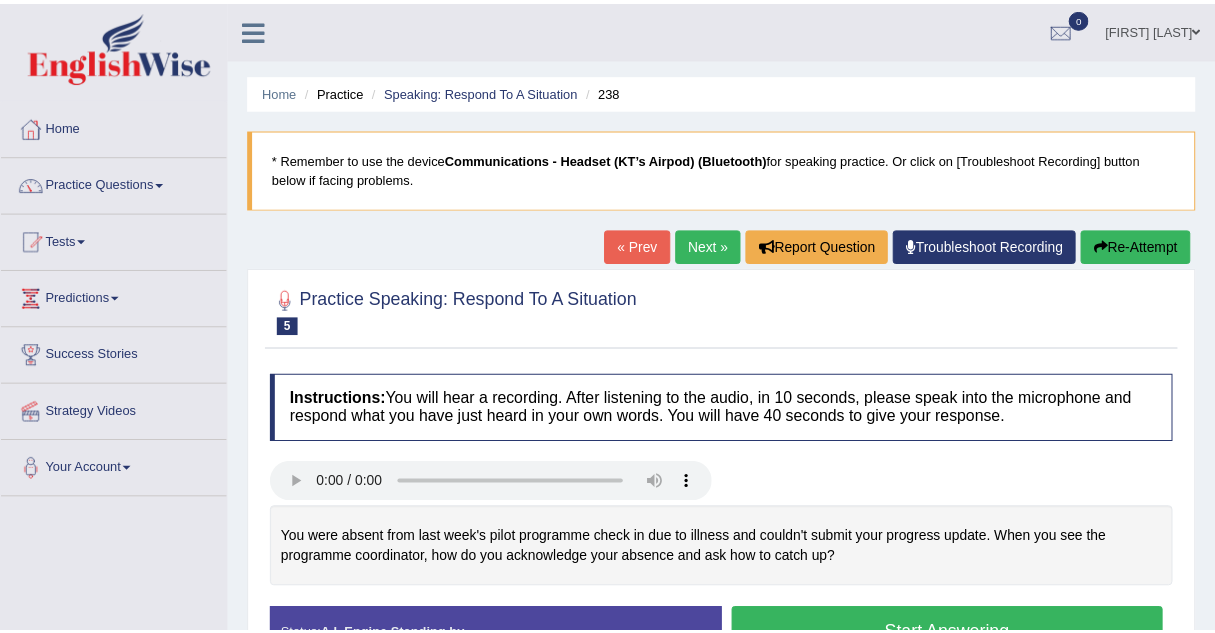 scroll, scrollTop: 0, scrollLeft: 0, axis: both 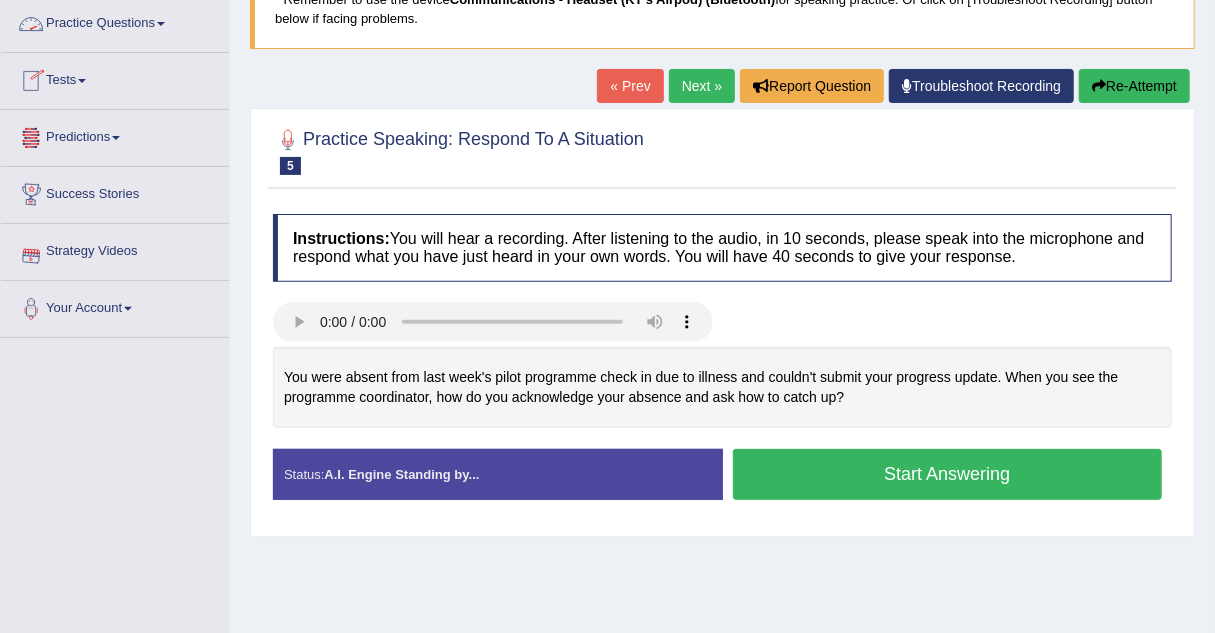 click on "Practice Questions" at bounding box center (115, 21) 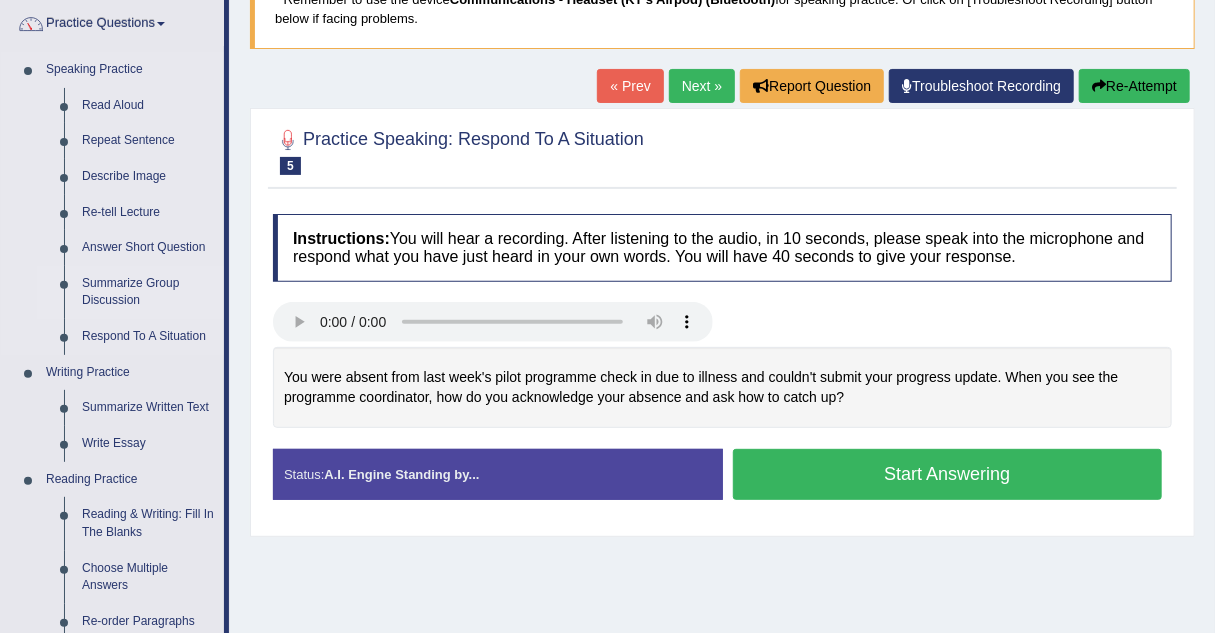 click on "Summarize Group Discussion" at bounding box center [148, 292] 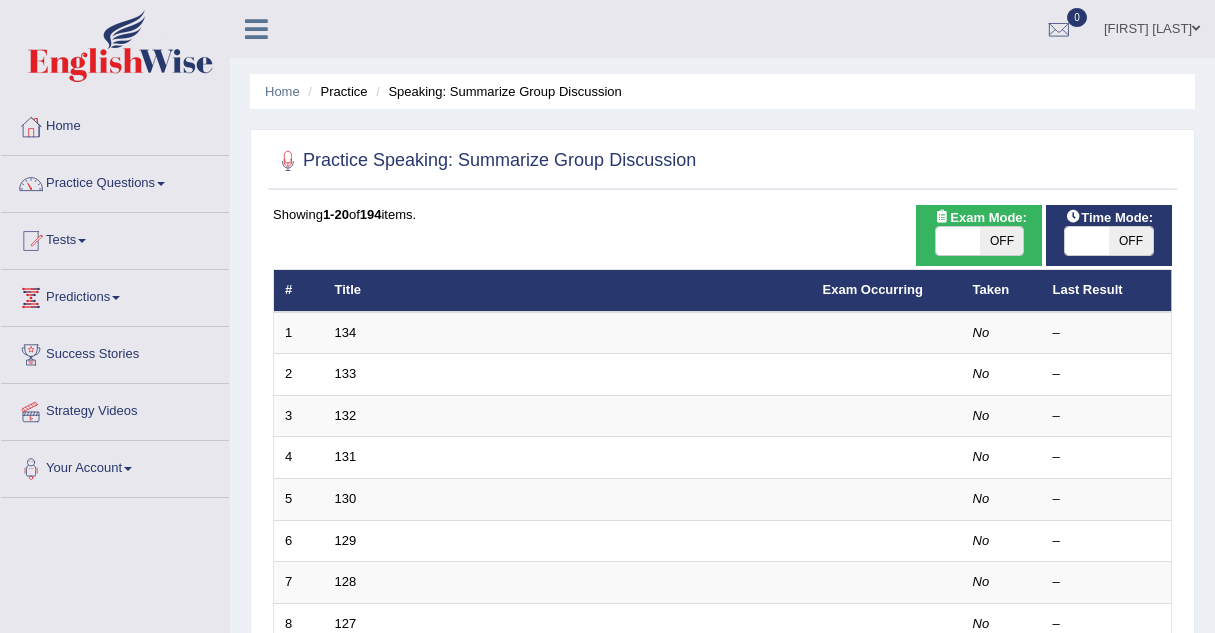 scroll, scrollTop: 0, scrollLeft: 0, axis: both 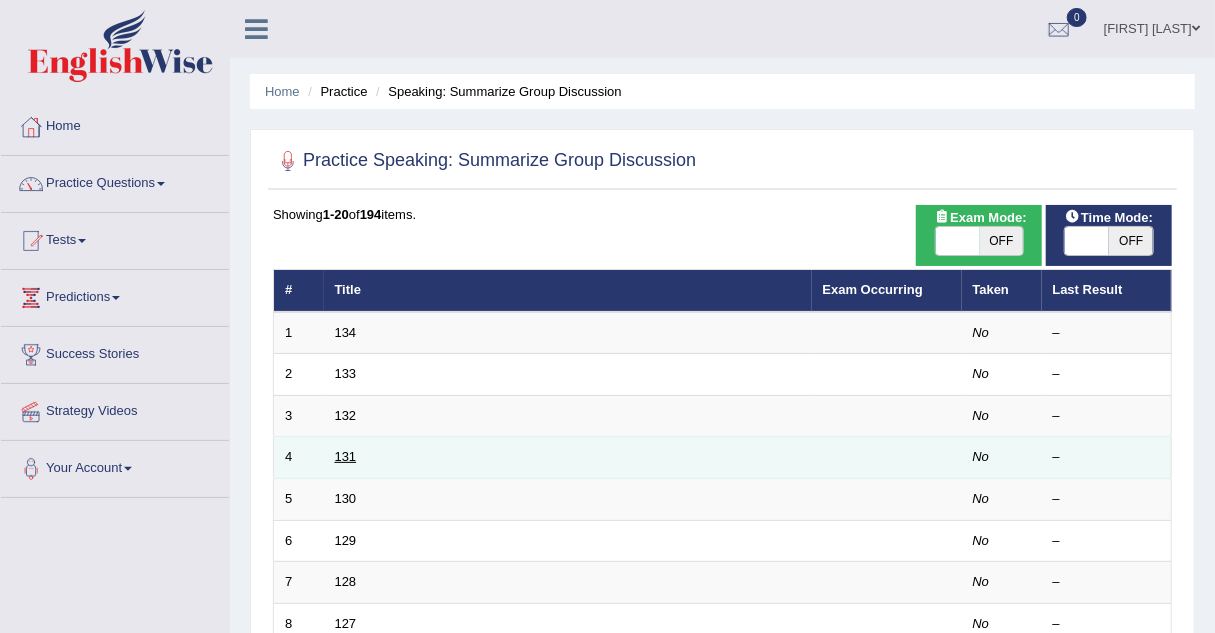 click on "131" at bounding box center (346, 456) 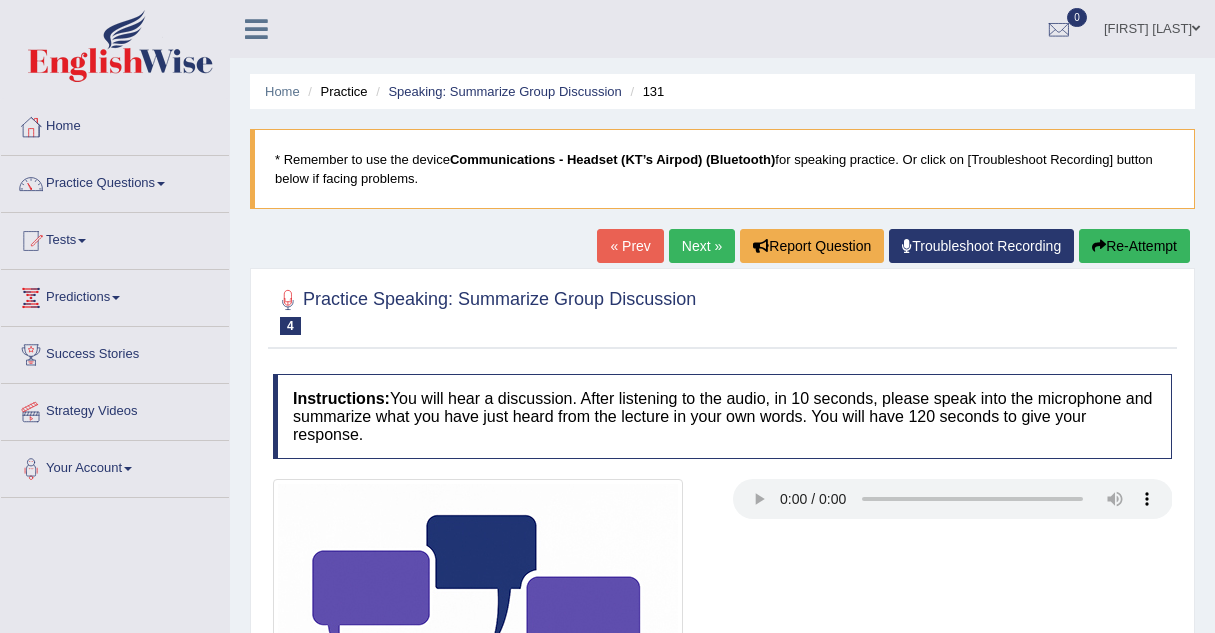 scroll, scrollTop: 0, scrollLeft: 0, axis: both 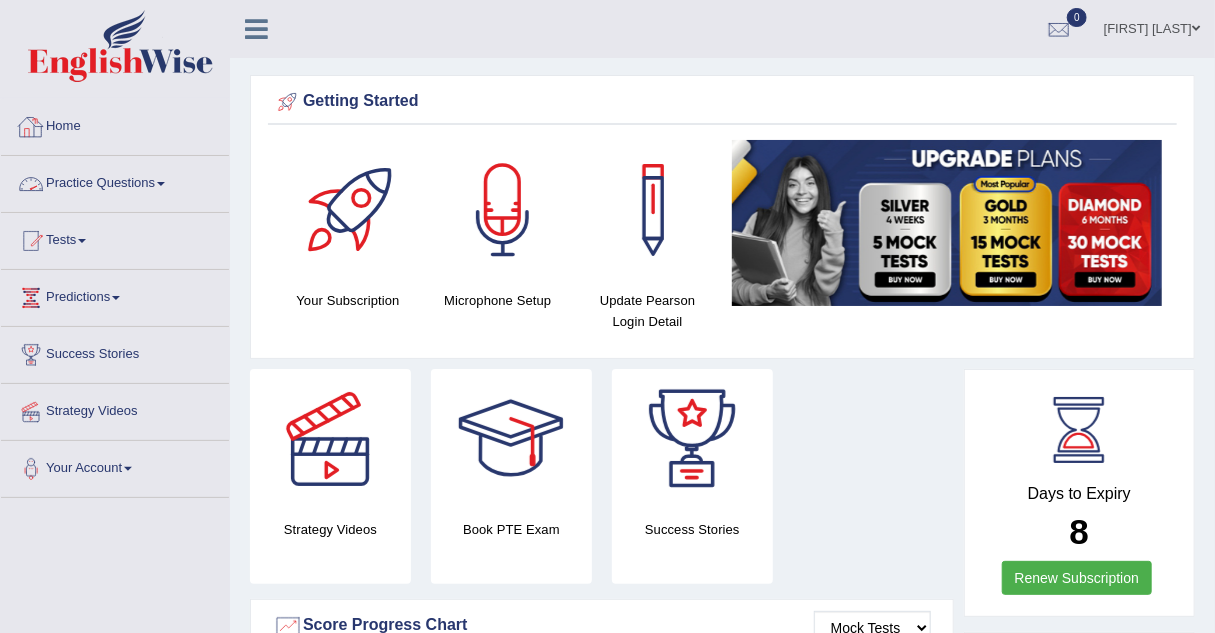 click on "Practice Questions" at bounding box center (115, 181) 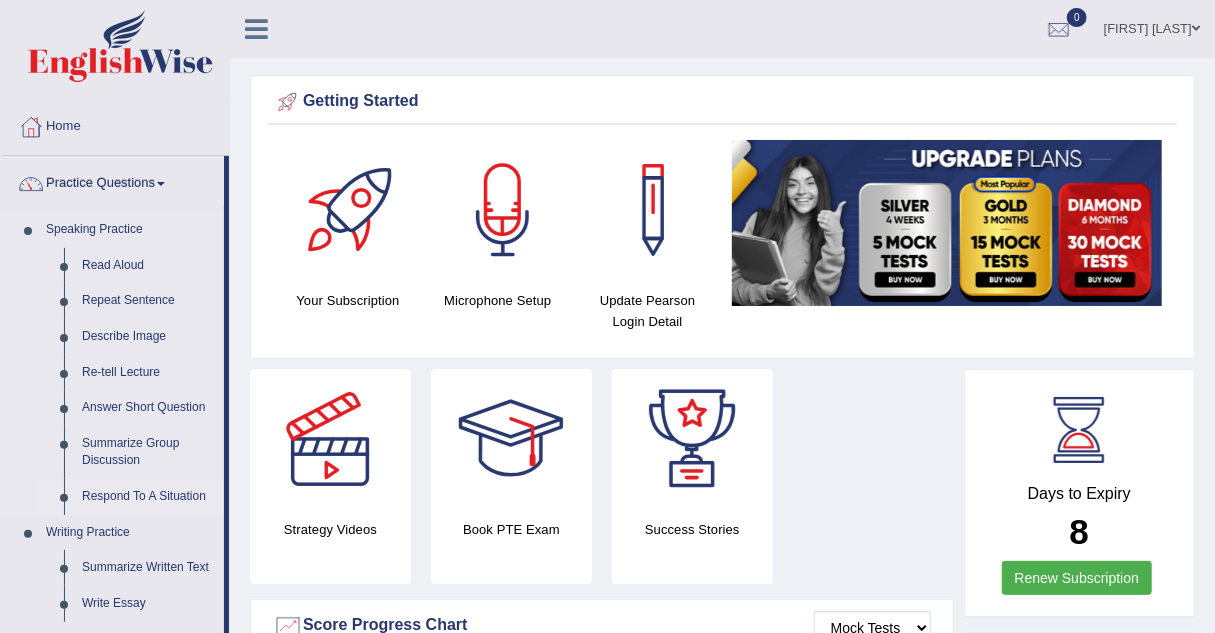 click on "Respond To A Situation" at bounding box center [148, 497] 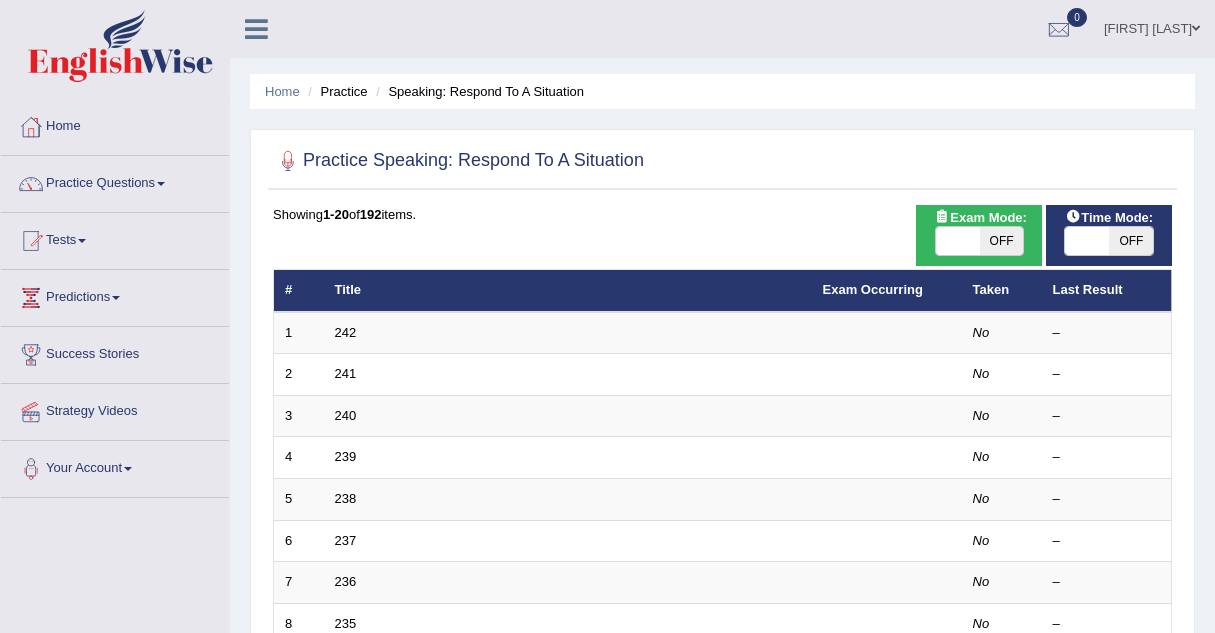 scroll, scrollTop: 0, scrollLeft: 0, axis: both 